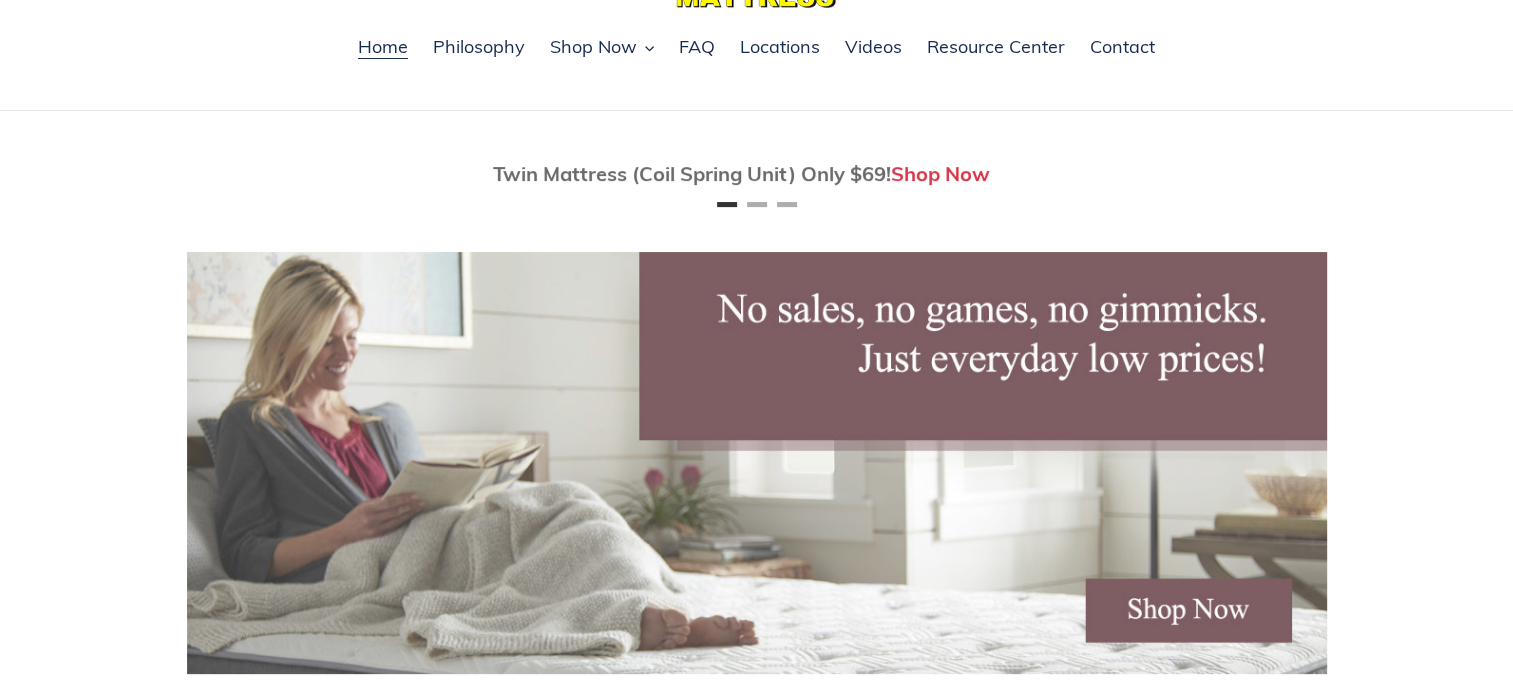 scroll, scrollTop: 0, scrollLeft: 0, axis: both 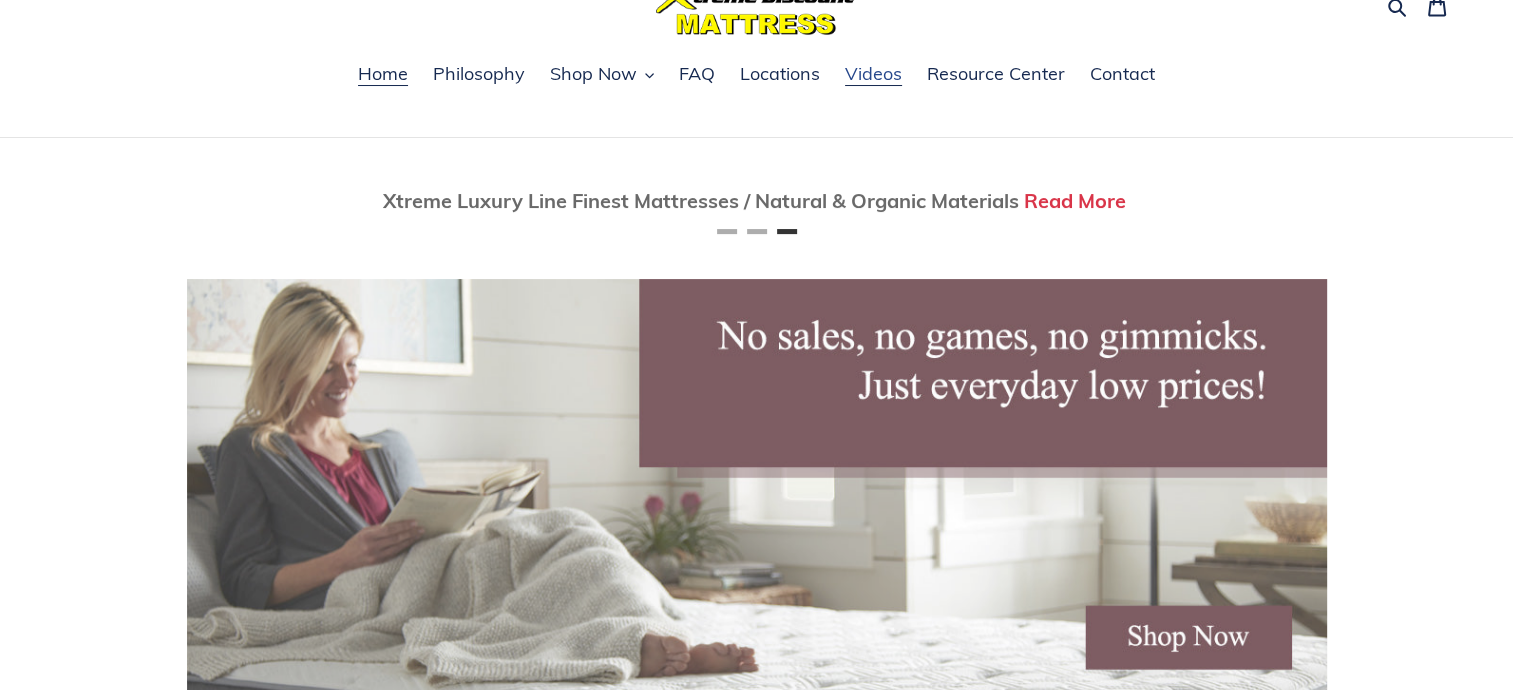 click on "Videos" at bounding box center [873, 74] 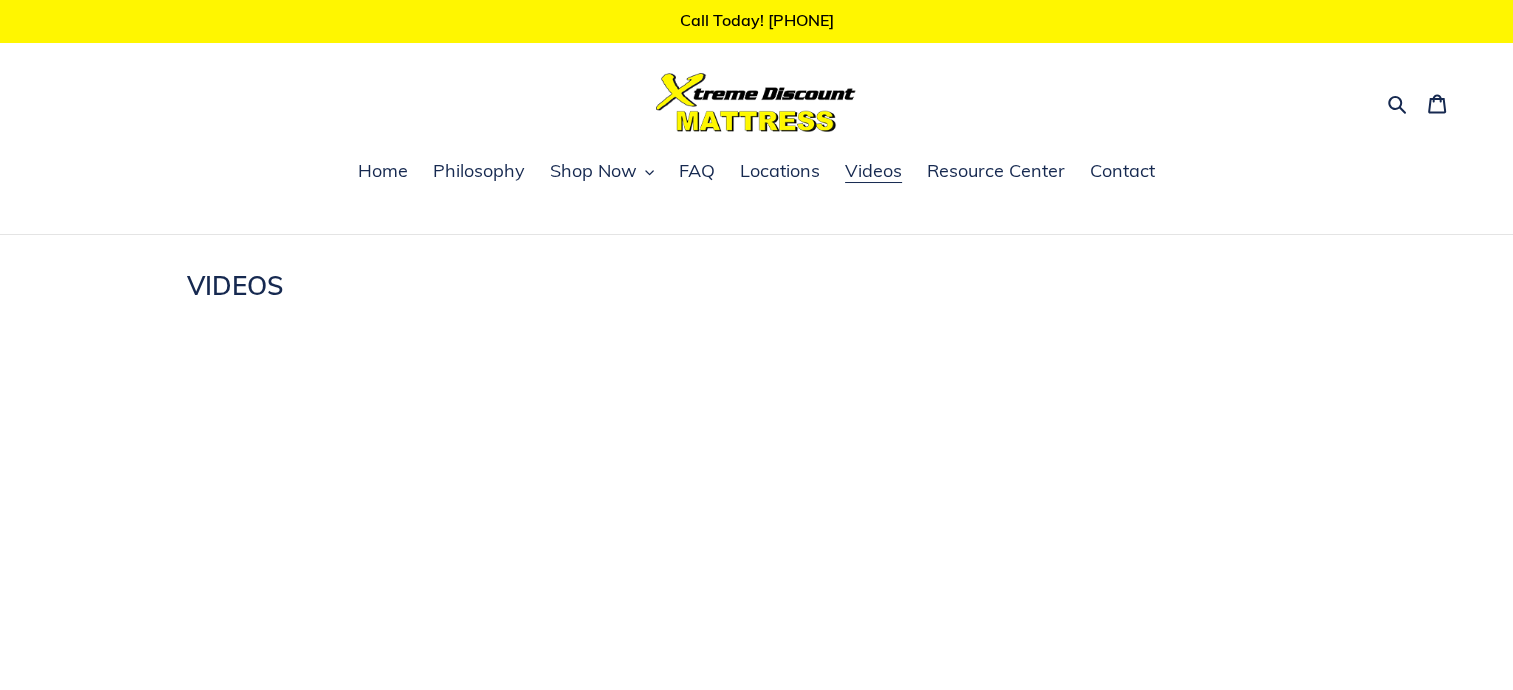scroll, scrollTop: 0, scrollLeft: 0, axis: both 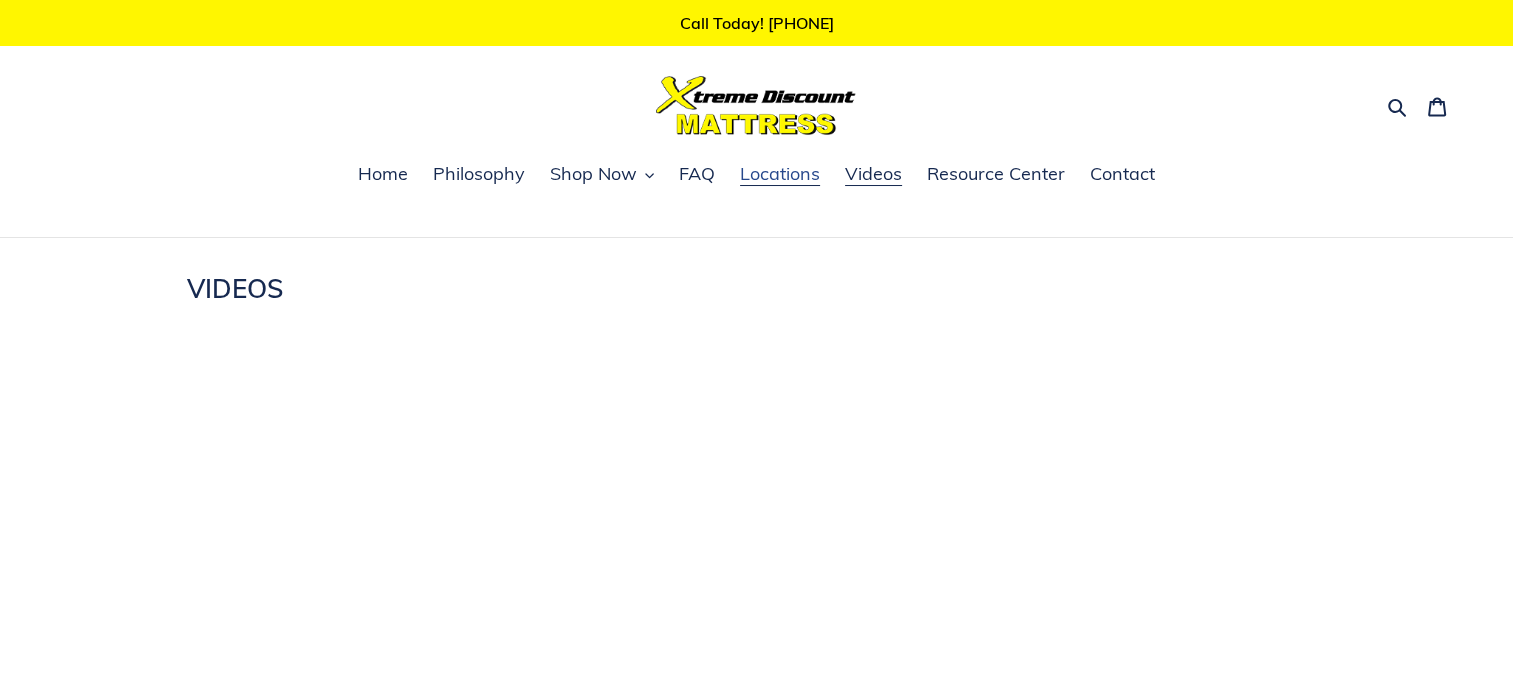 click on "Locations" at bounding box center (780, 174) 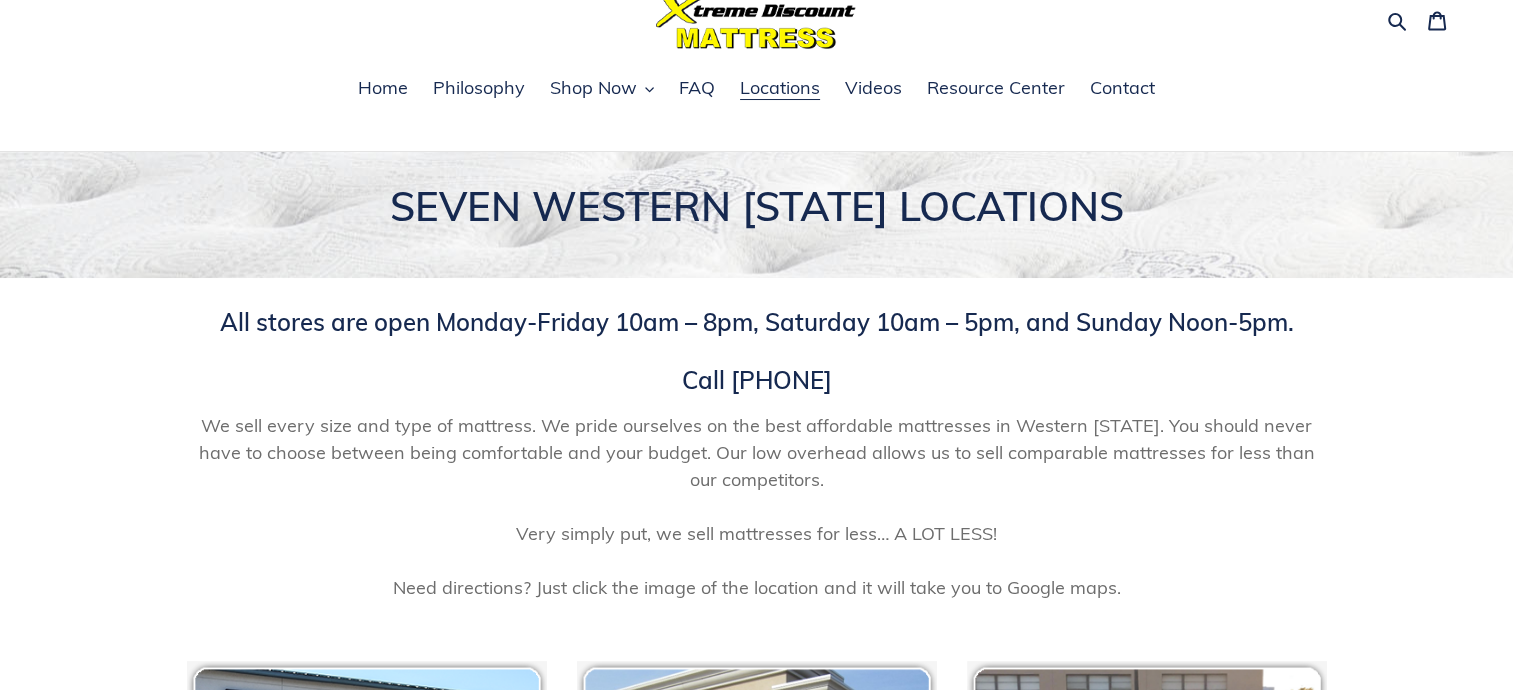 scroll, scrollTop: 0, scrollLeft: 0, axis: both 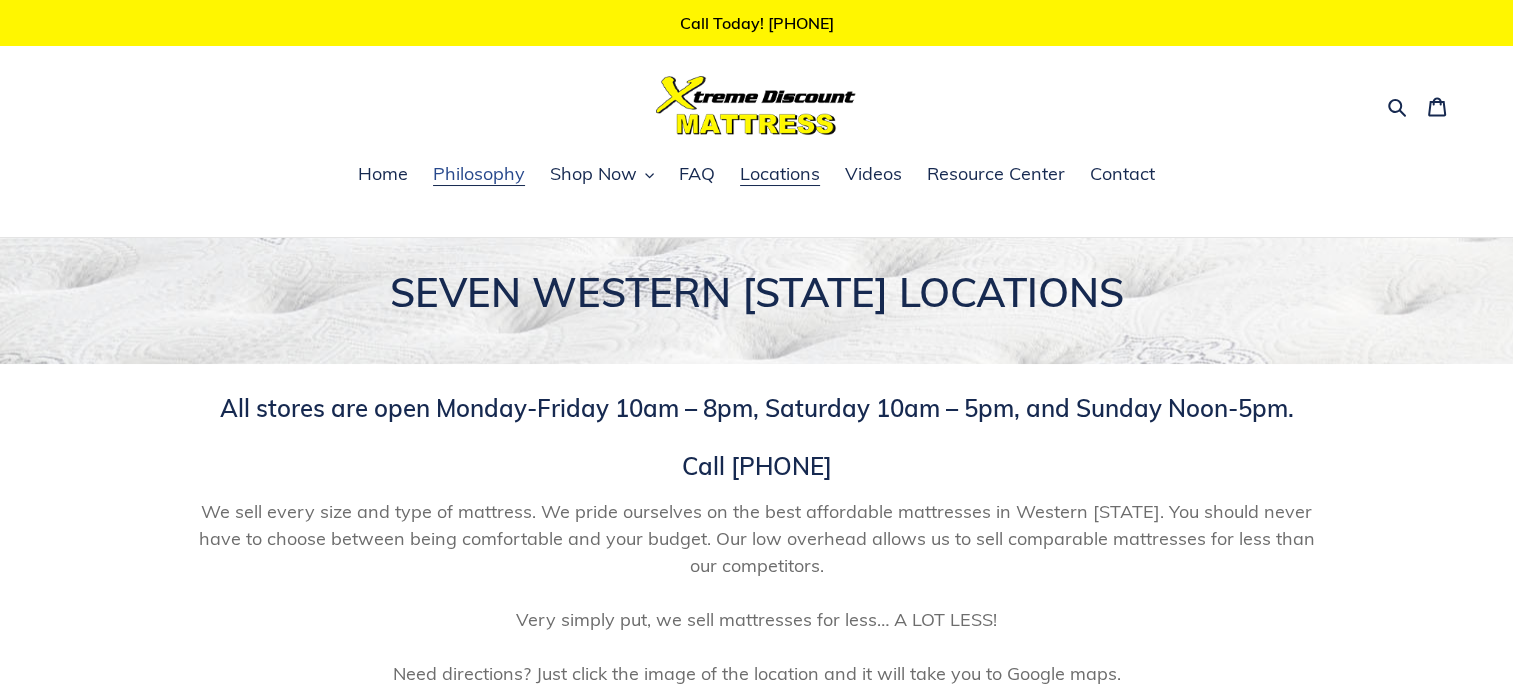 click on "Philosophy" at bounding box center (479, 174) 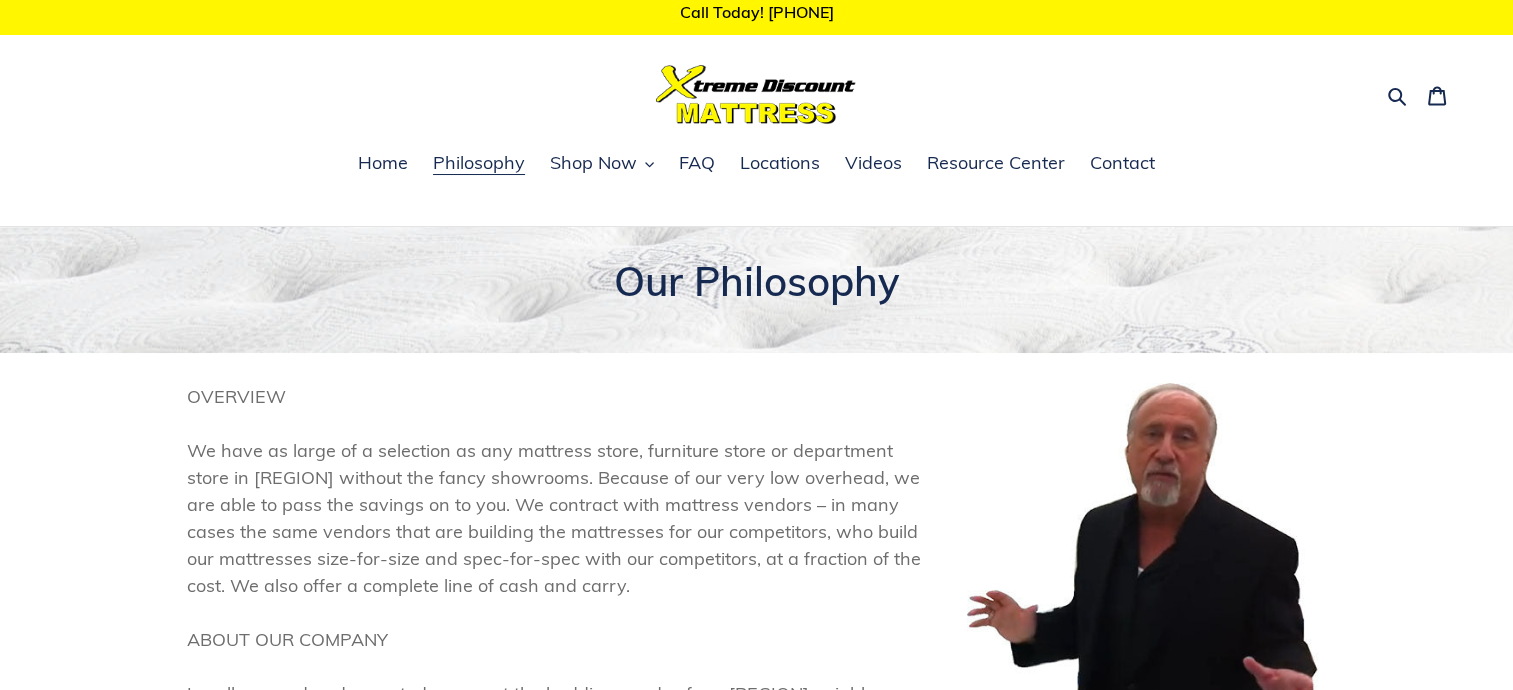 scroll, scrollTop: 0, scrollLeft: 0, axis: both 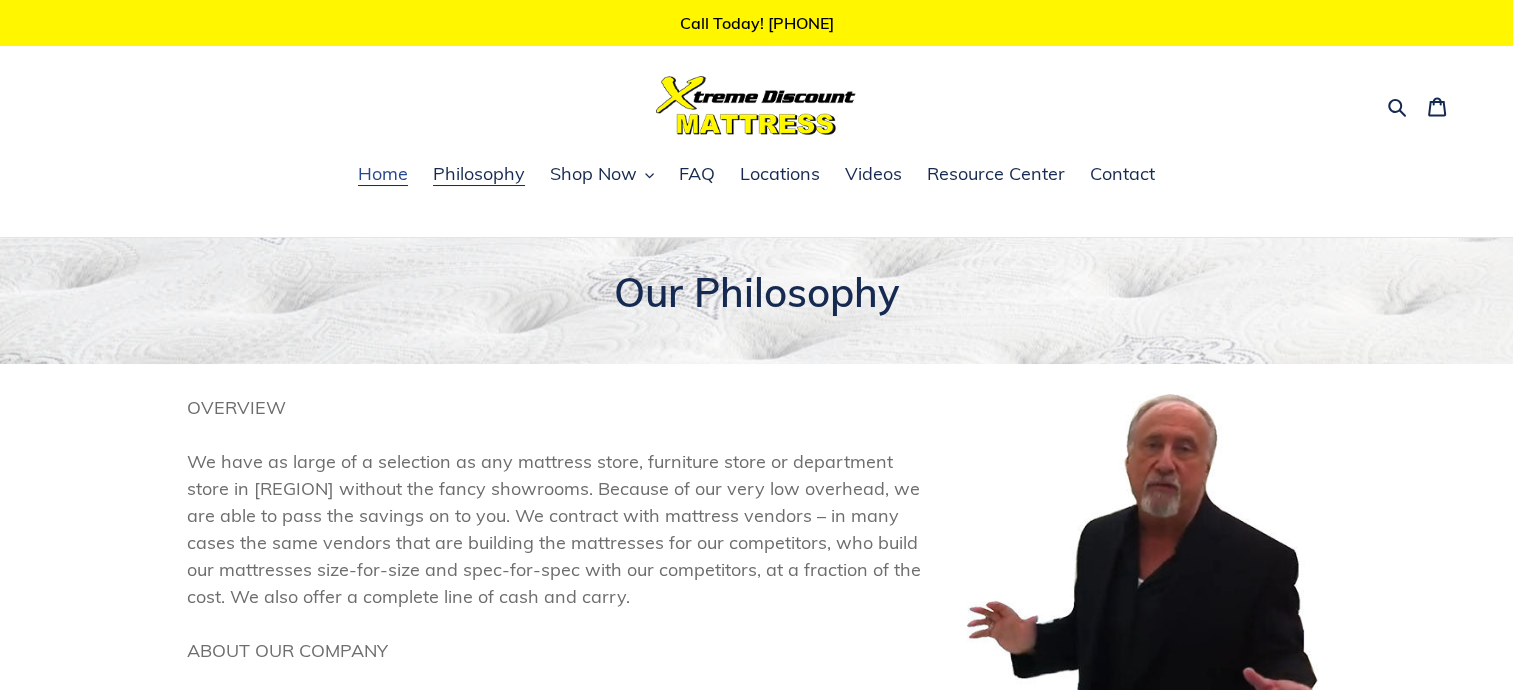 click on "Home" at bounding box center (383, 174) 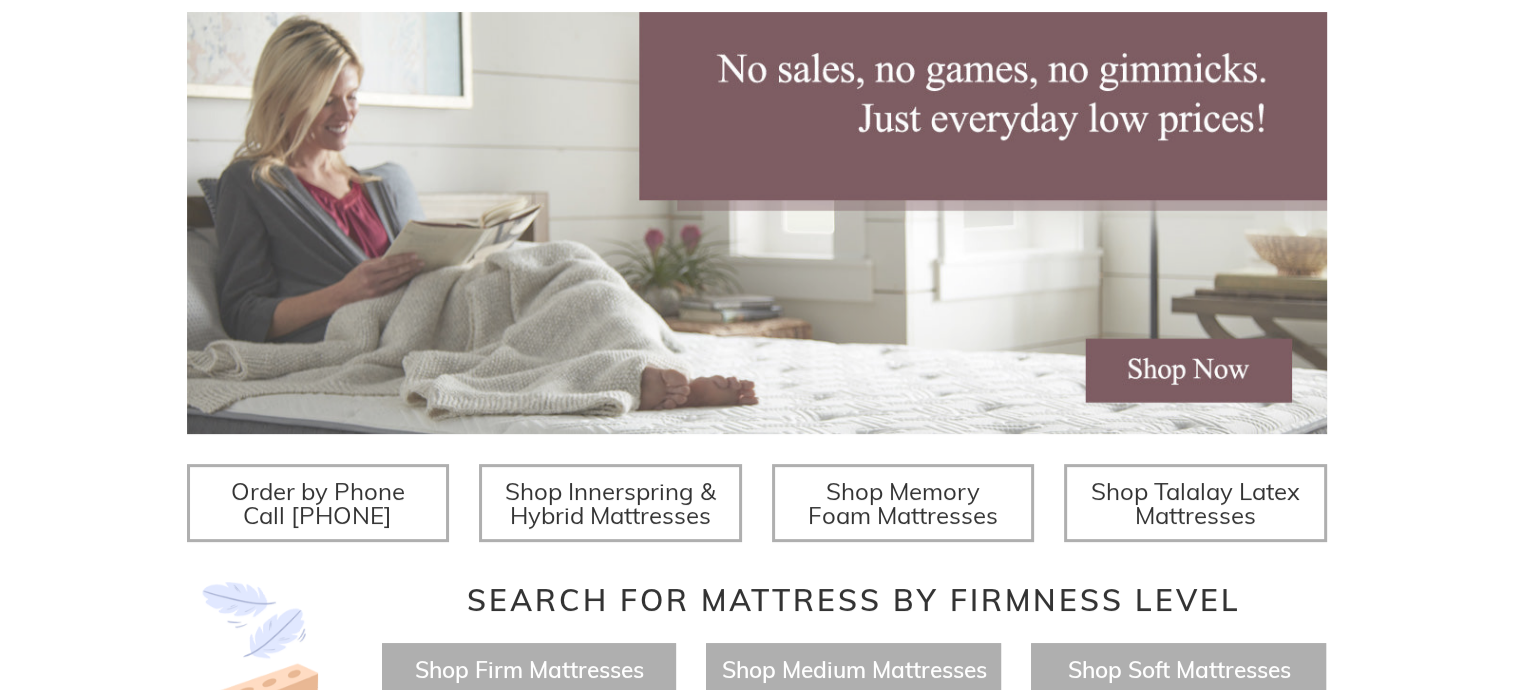 scroll, scrollTop: 400, scrollLeft: 0, axis: vertical 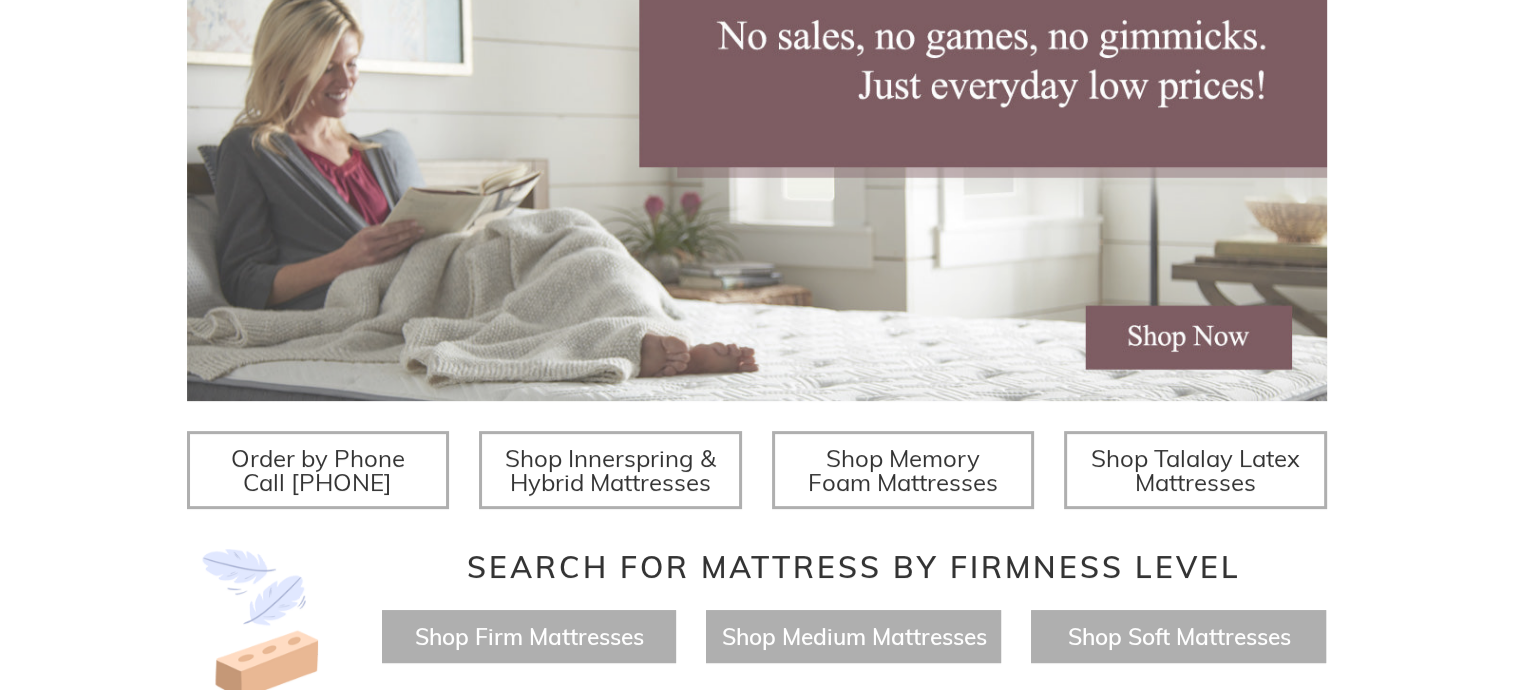 click on "Shop Talalay Latex Mattresses" at bounding box center [1195, 470] 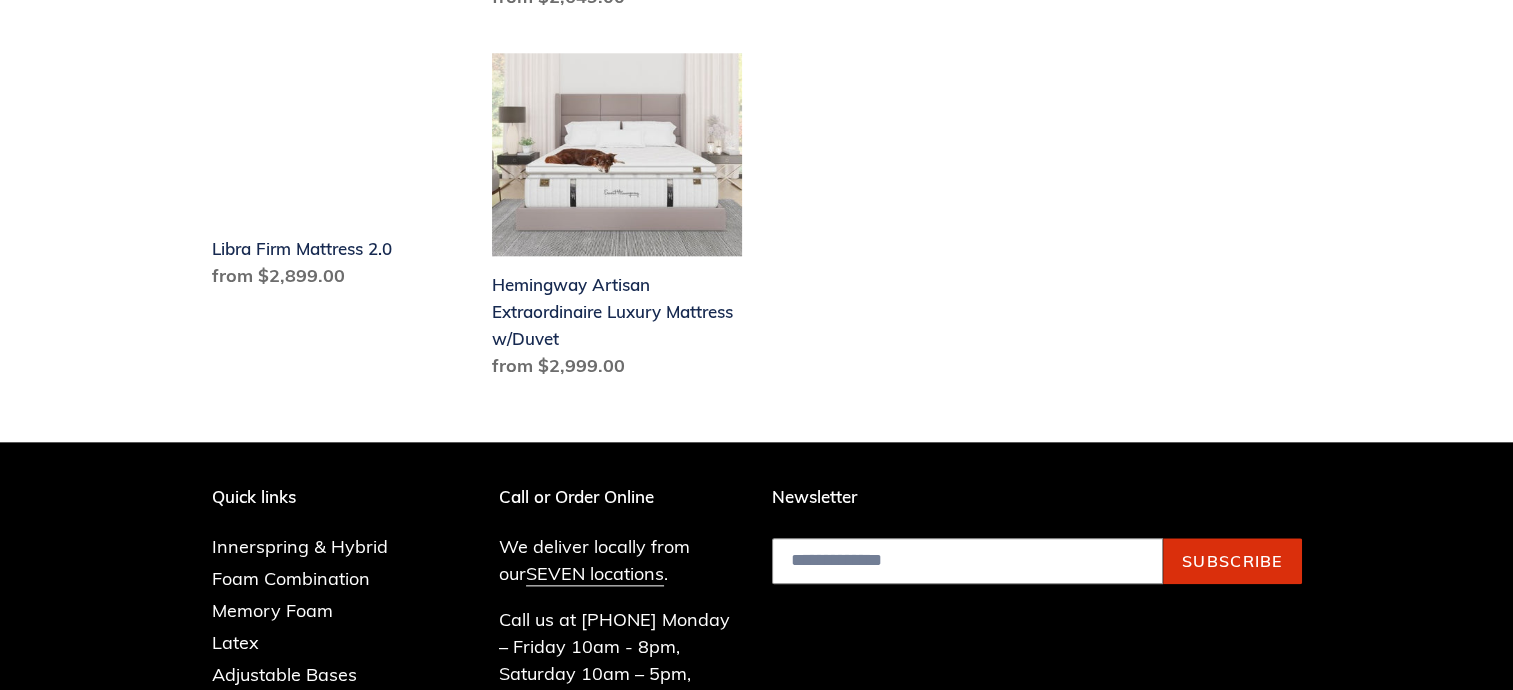 scroll, scrollTop: 2000, scrollLeft: 0, axis: vertical 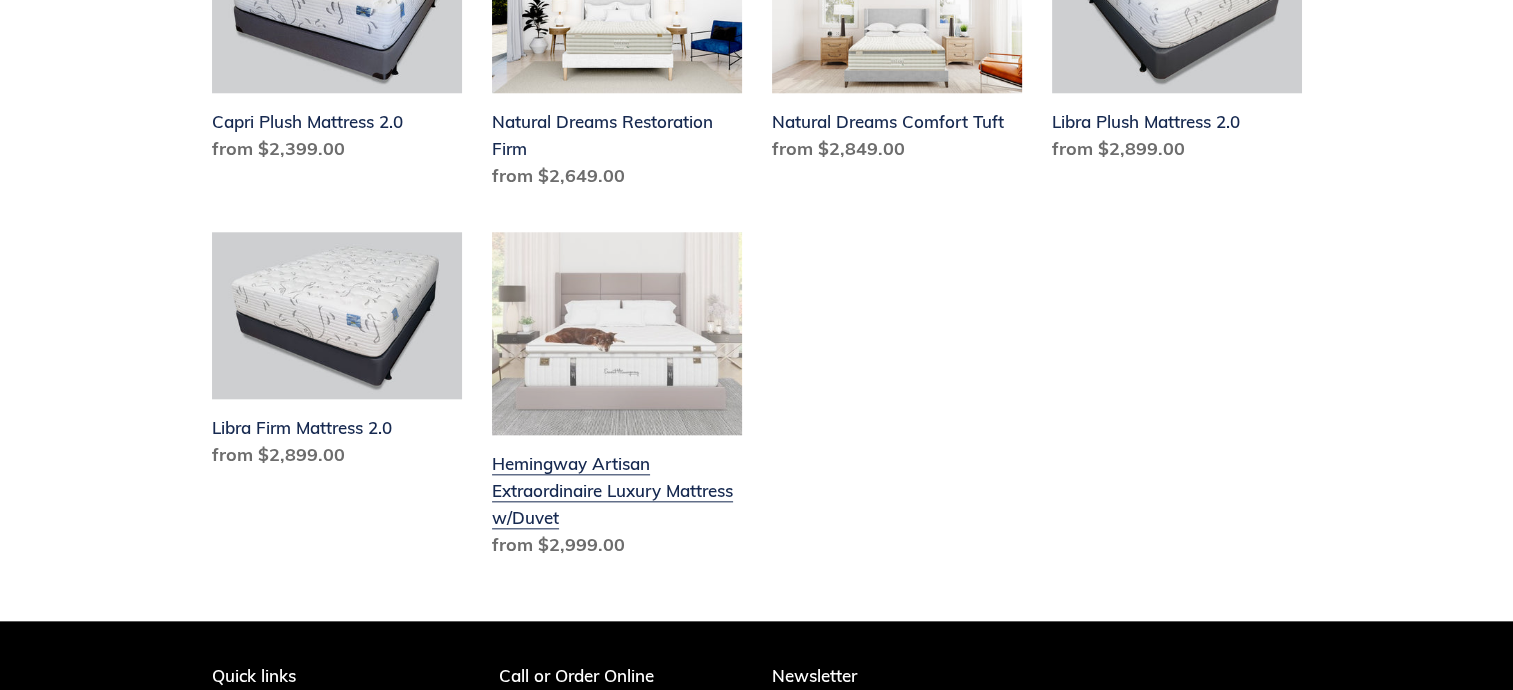 click on "Hemingway Artisan Extraordinaire Luxury Mattress w/Duvet" at bounding box center (617, 399) 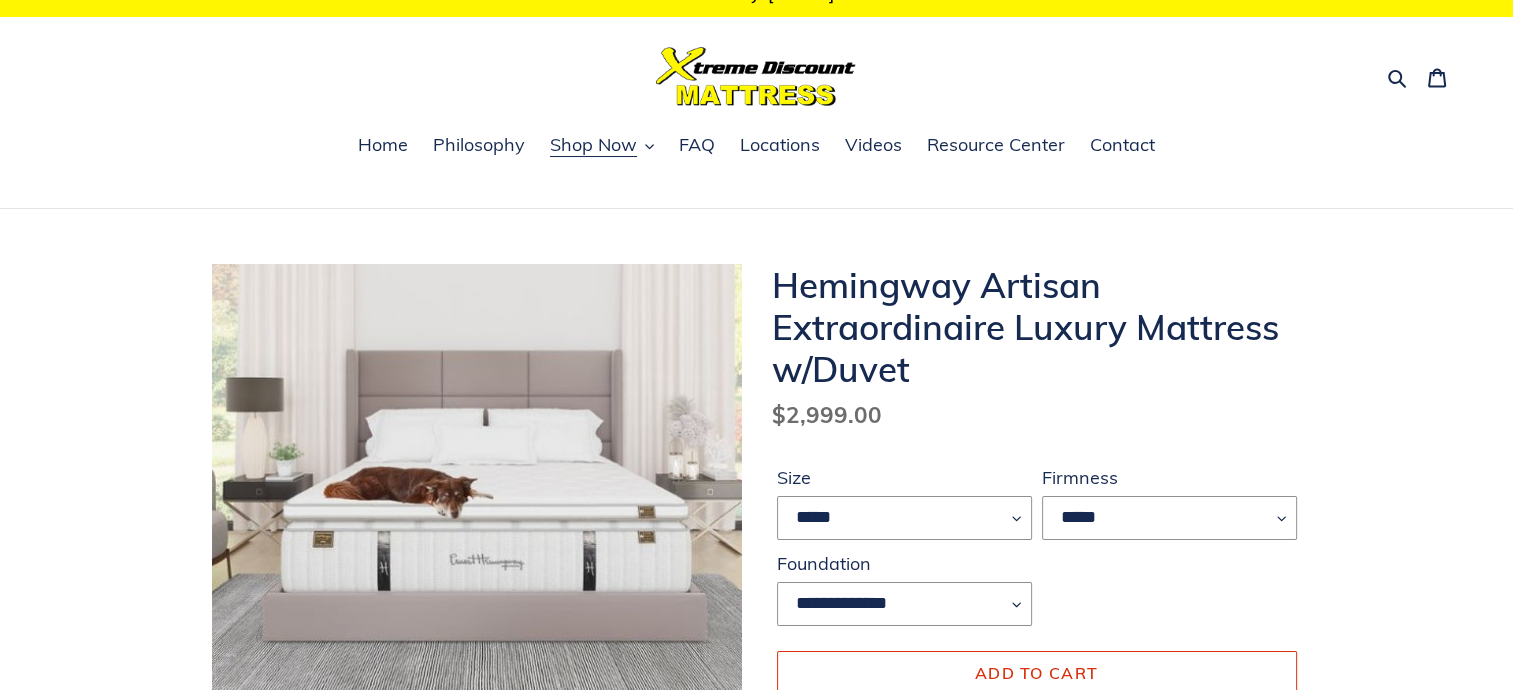 scroll, scrollTop: 0, scrollLeft: 0, axis: both 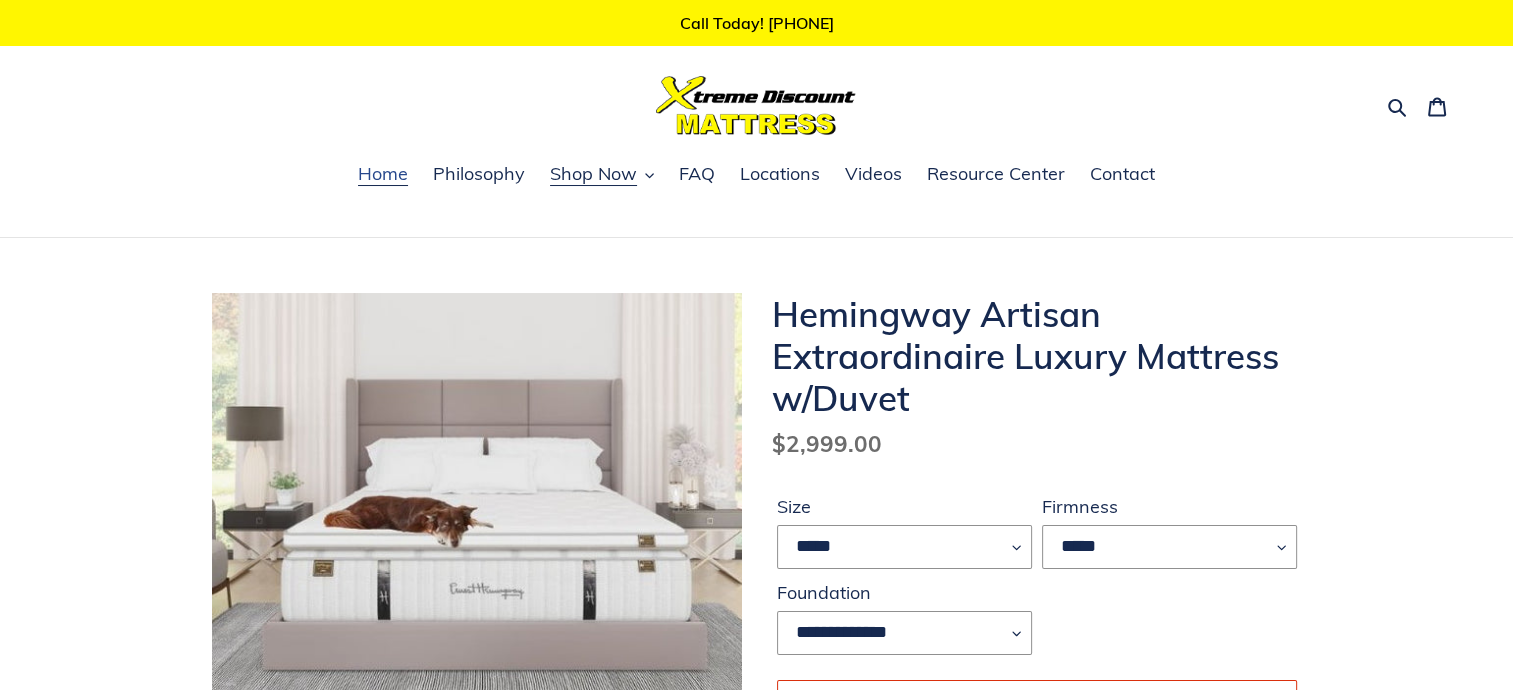click on "Home" at bounding box center [383, 174] 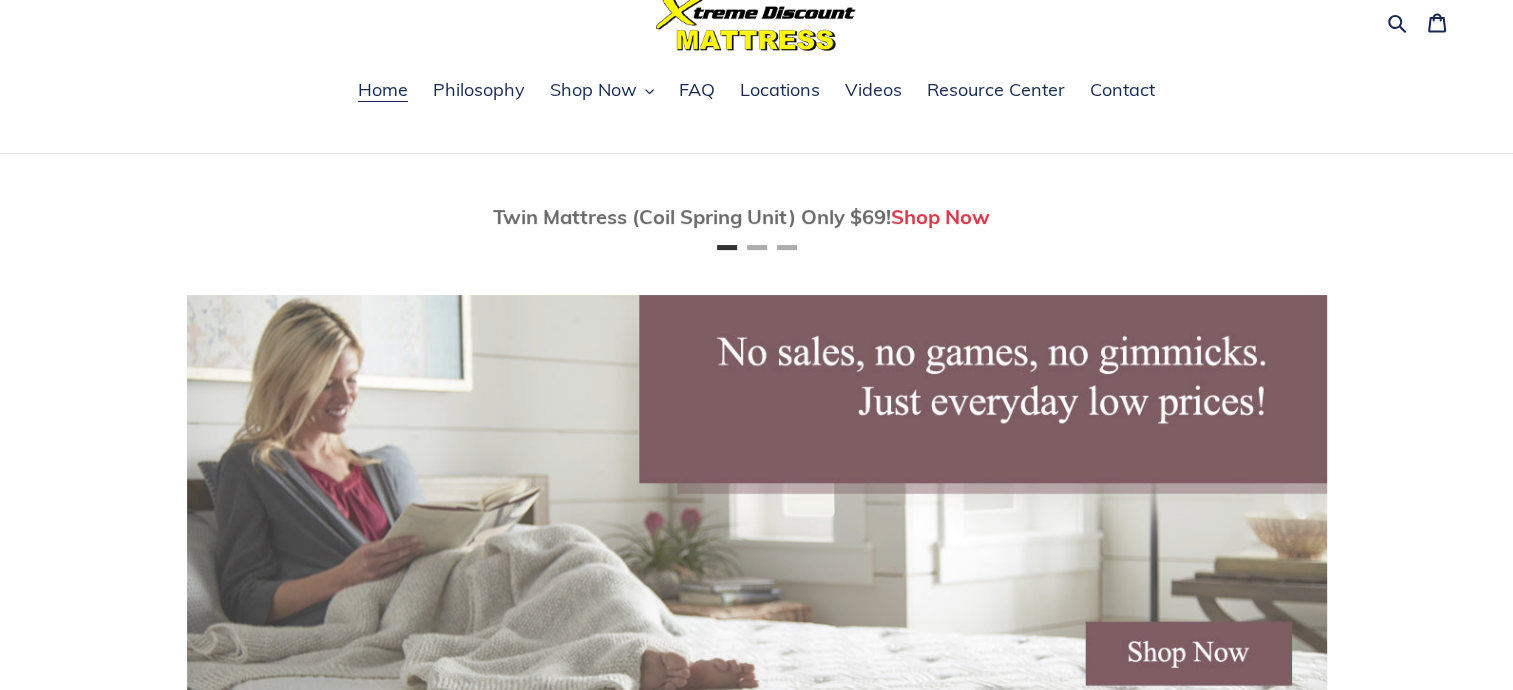 scroll, scrollTop: 0, scrollLeft: 0, axis: both 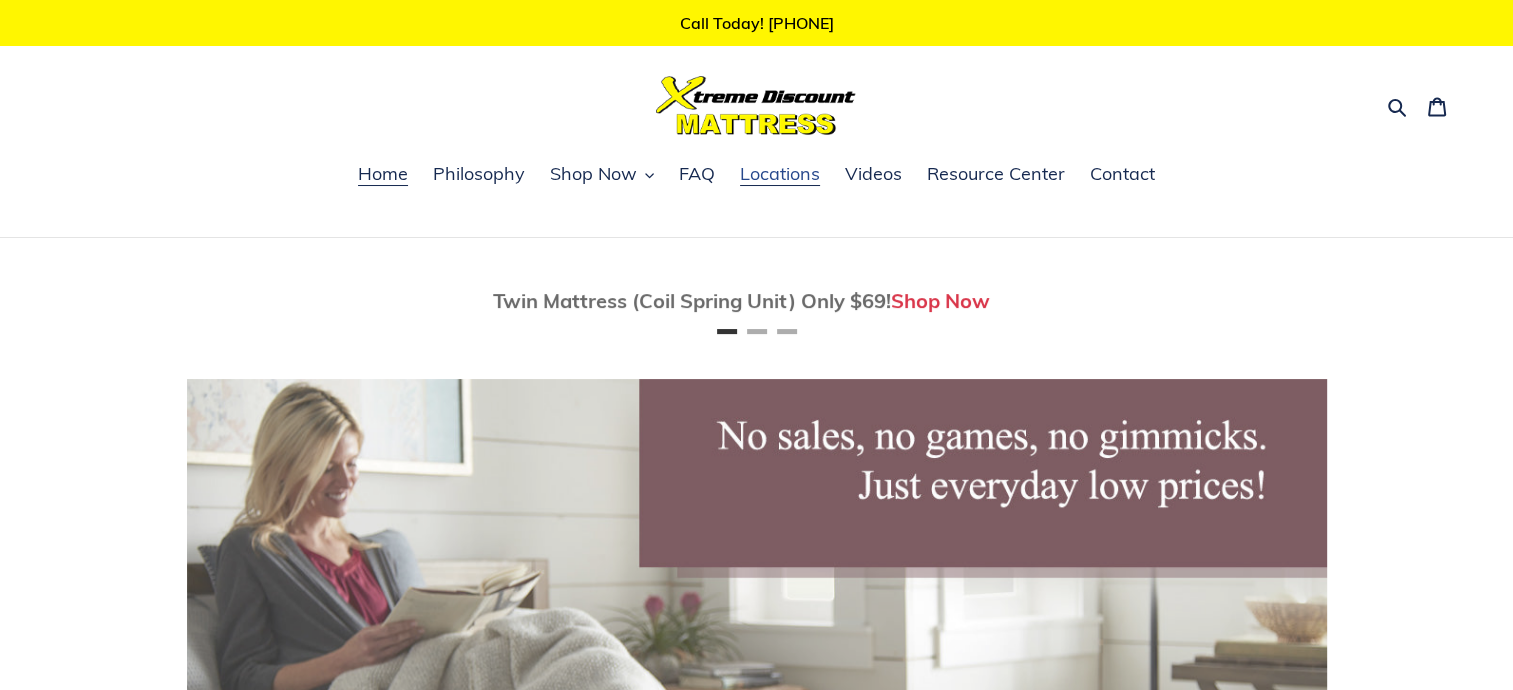 click on "Locations" at bounding box center [780, 174] 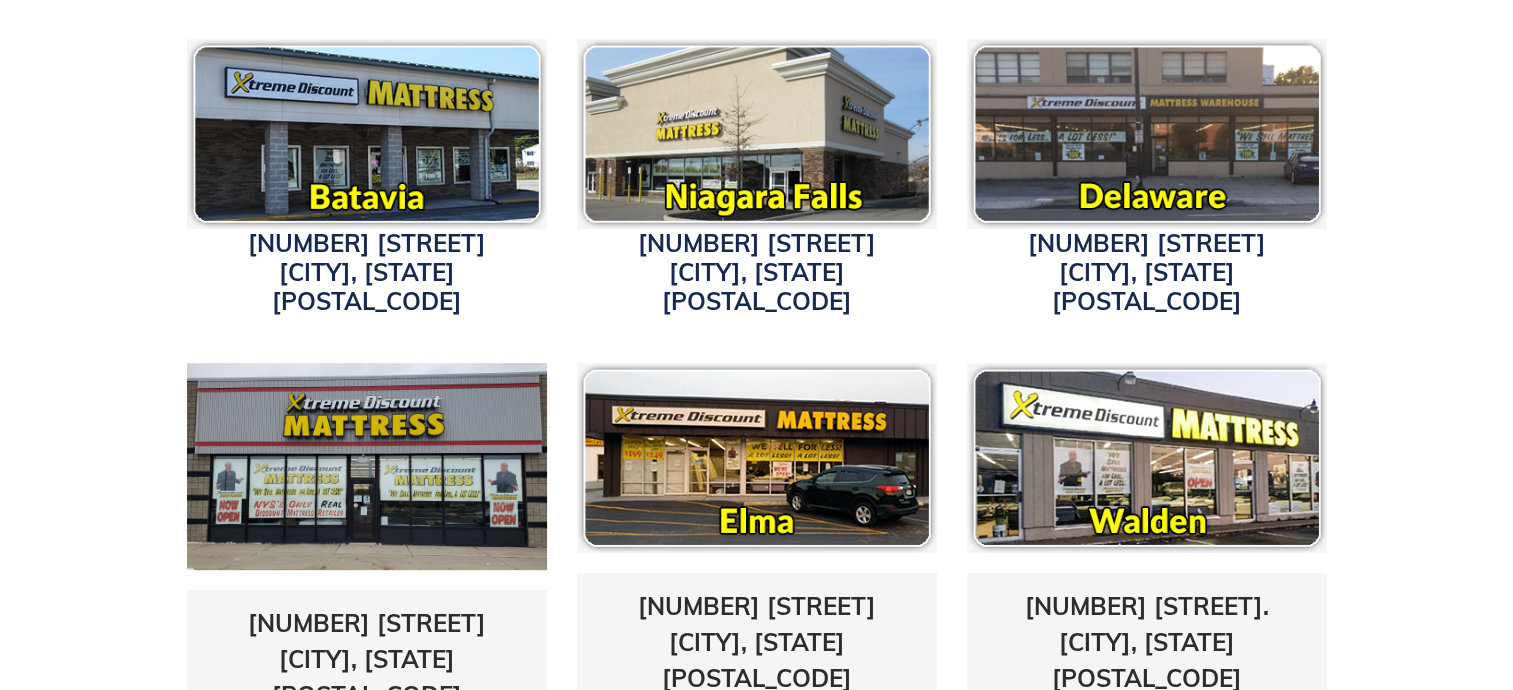 scroll, scrollTop: 700, scrollLeft: 0, axis: vertical 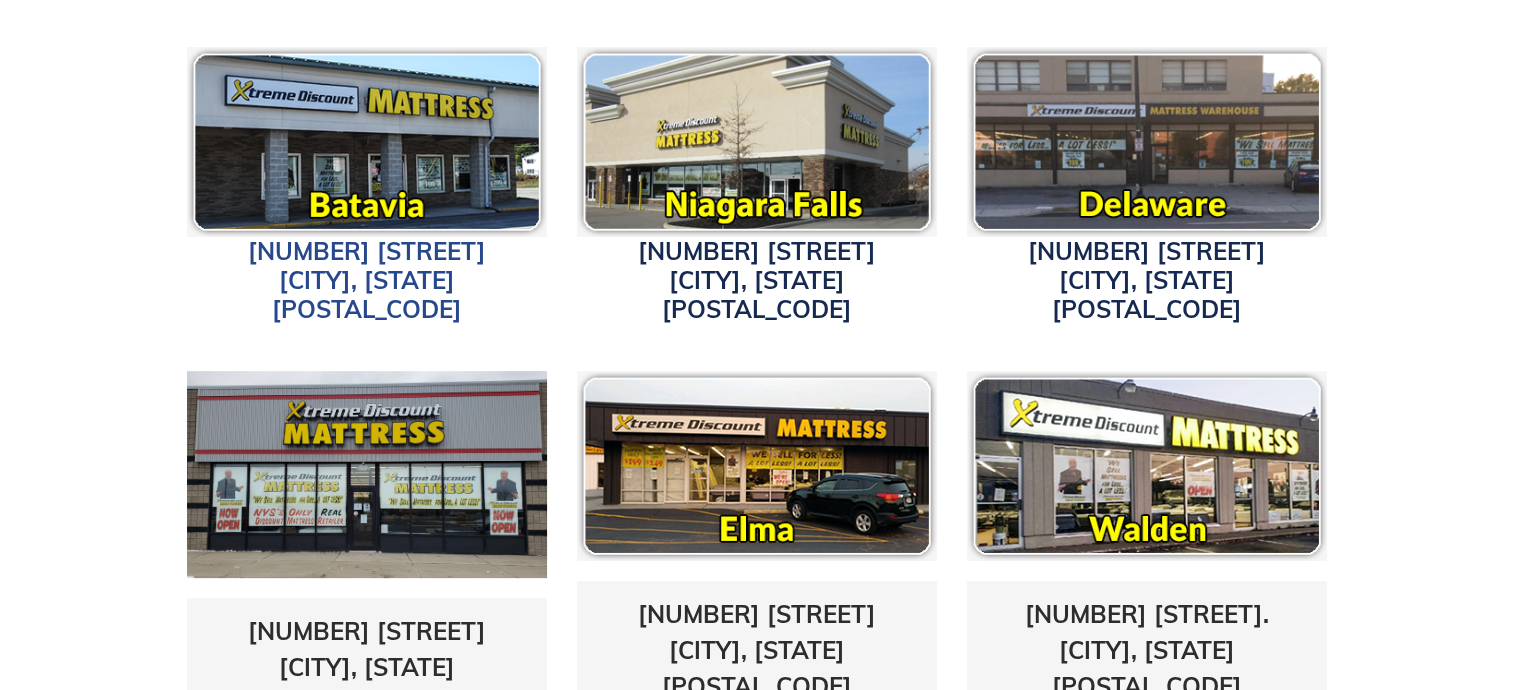 click on "4152 W. Main St.
Batavia, NY 14020" at bounding box center [367, 280] 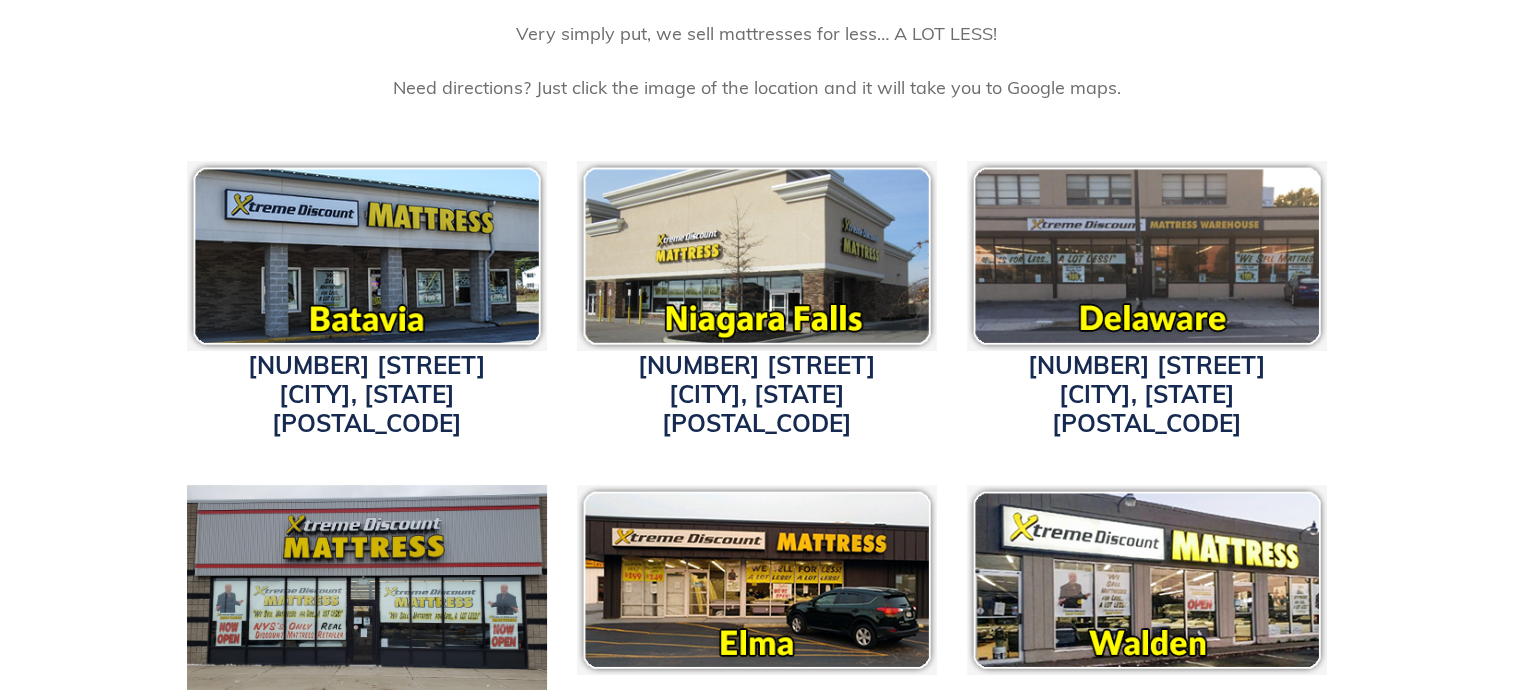 scroll, scrollTop: 600, scrollLeft: 0, axis: vertical 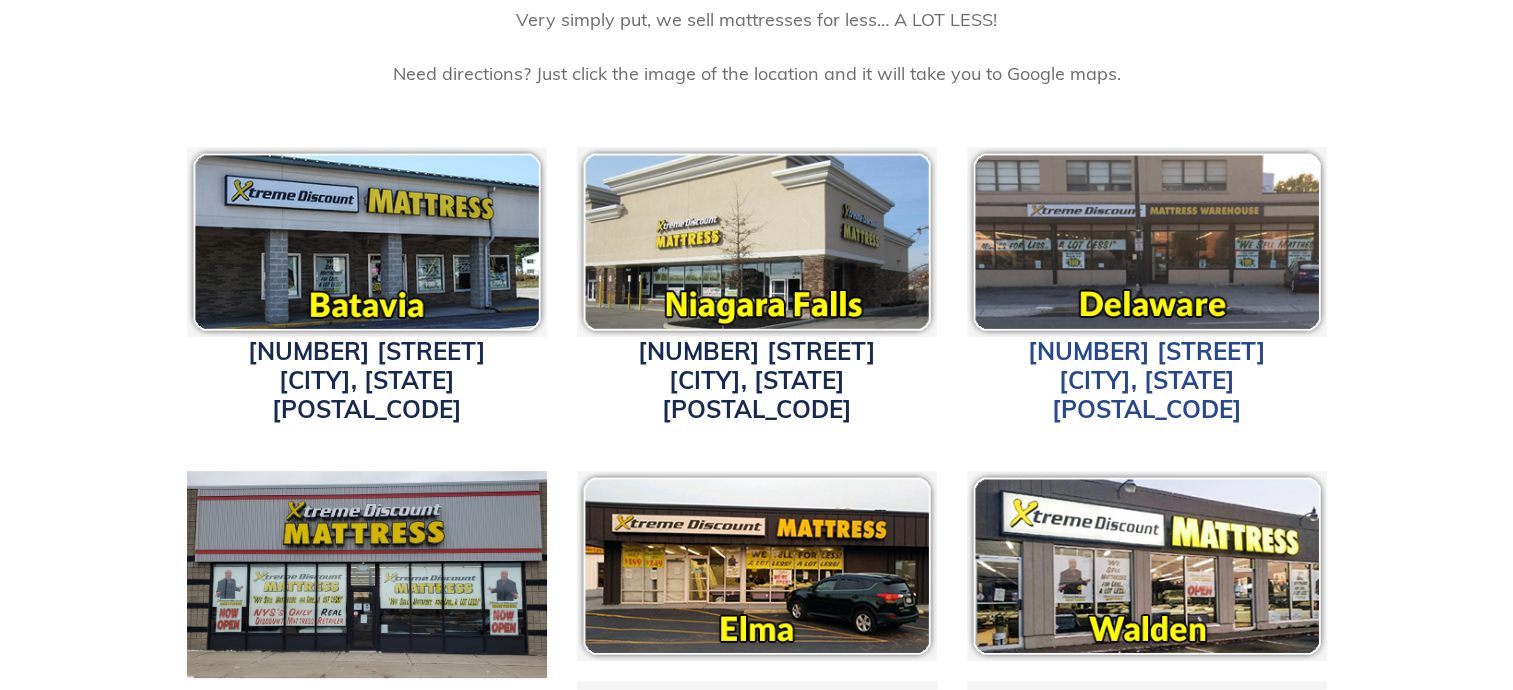 click on "3514 Delaware Ave.
Buffalo, NY 14217" at bounding box center (1147, 380) 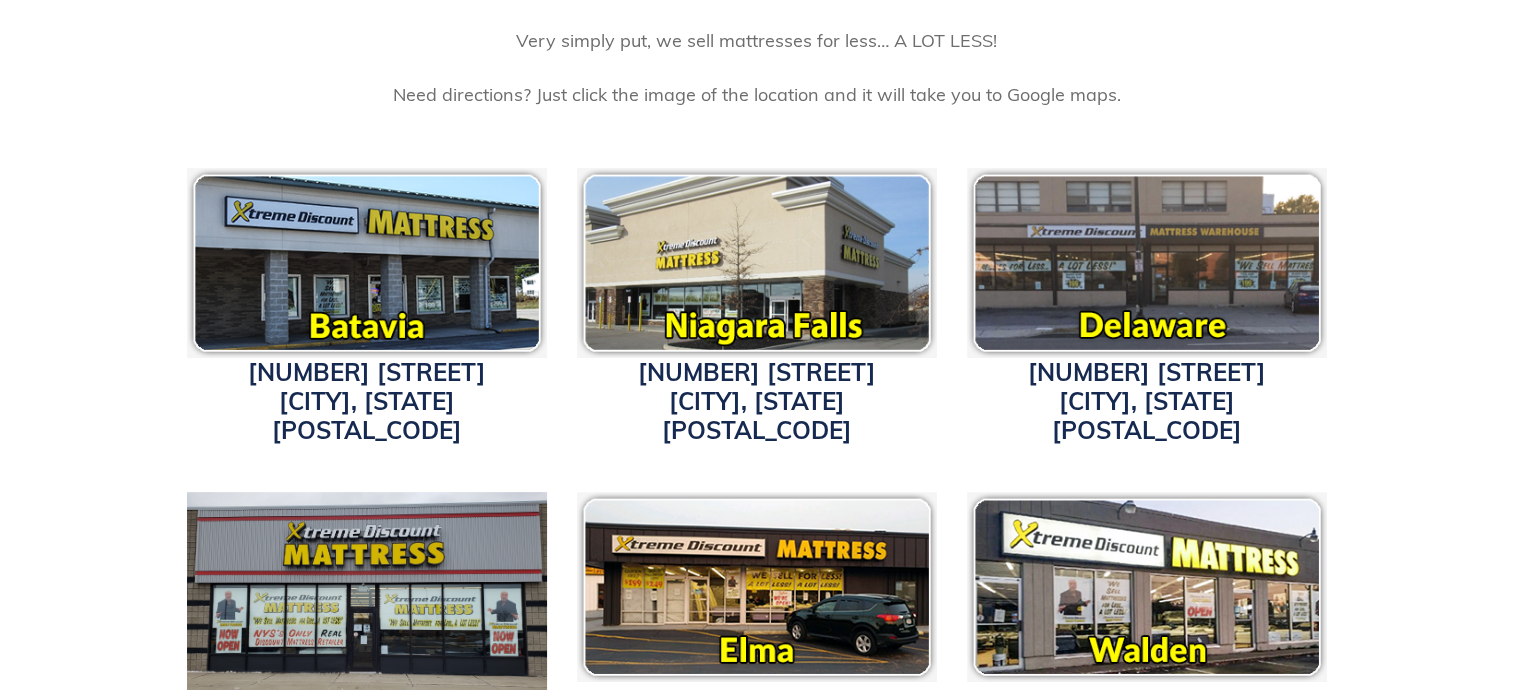 scroll, scrollTop: 0, scrollLeft: 0, axis: both 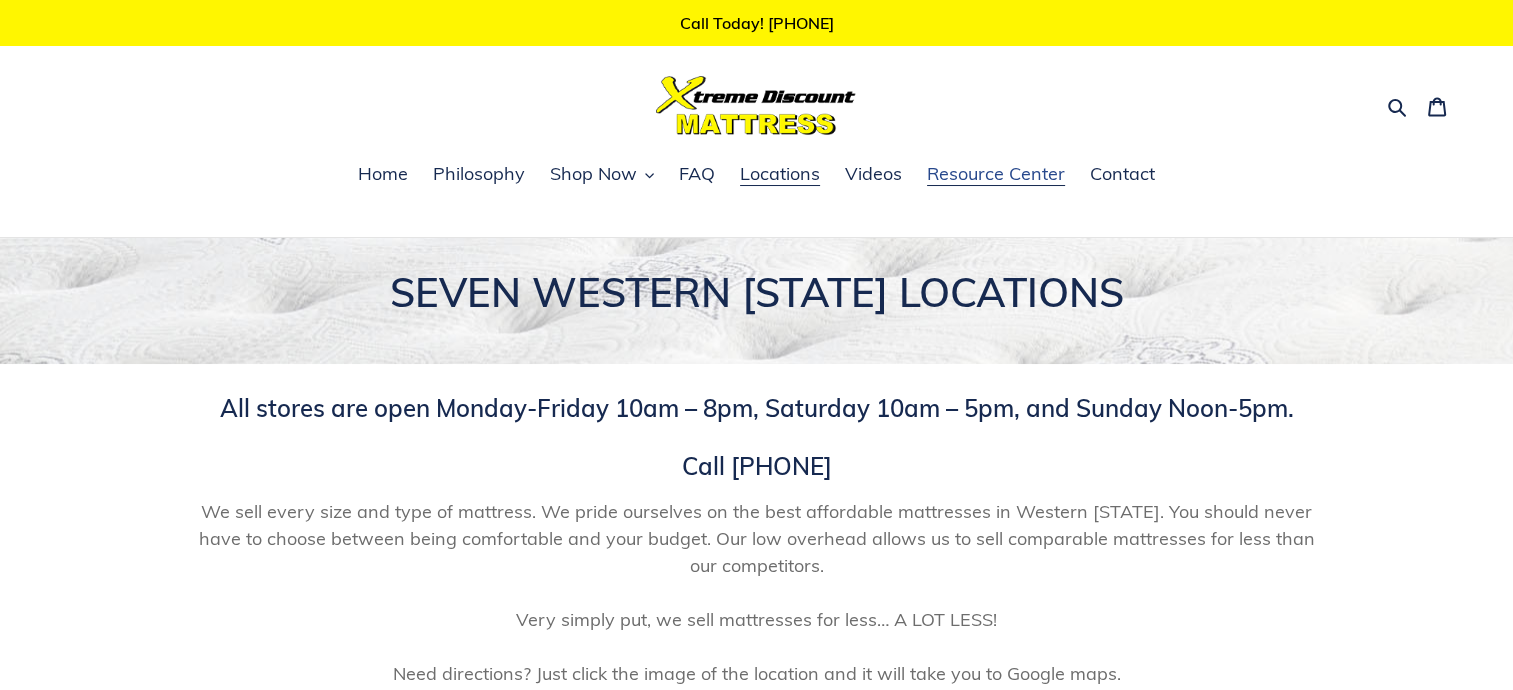 click on "Resource Center" at bounding box center [996, 174] 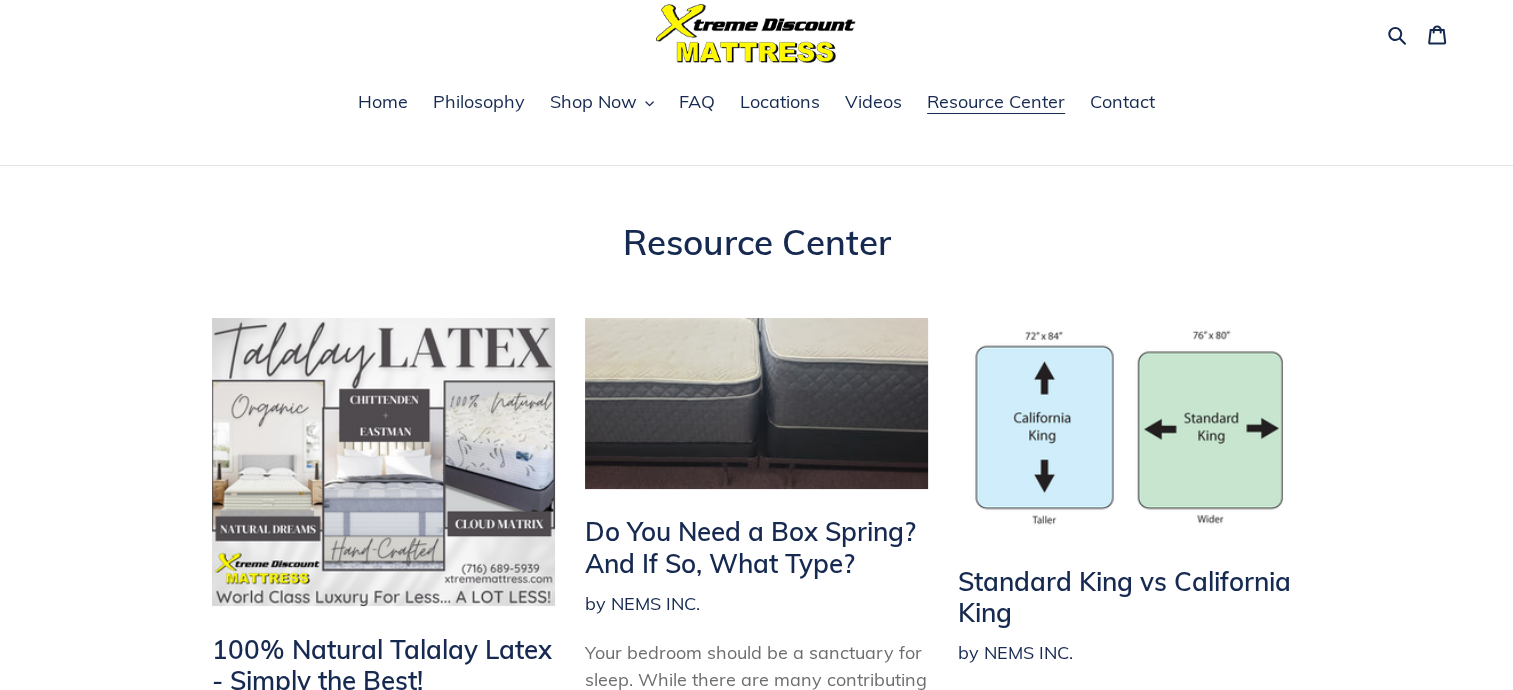 scroll, scrollTop: 0, scrollLeft: 0, axis: both 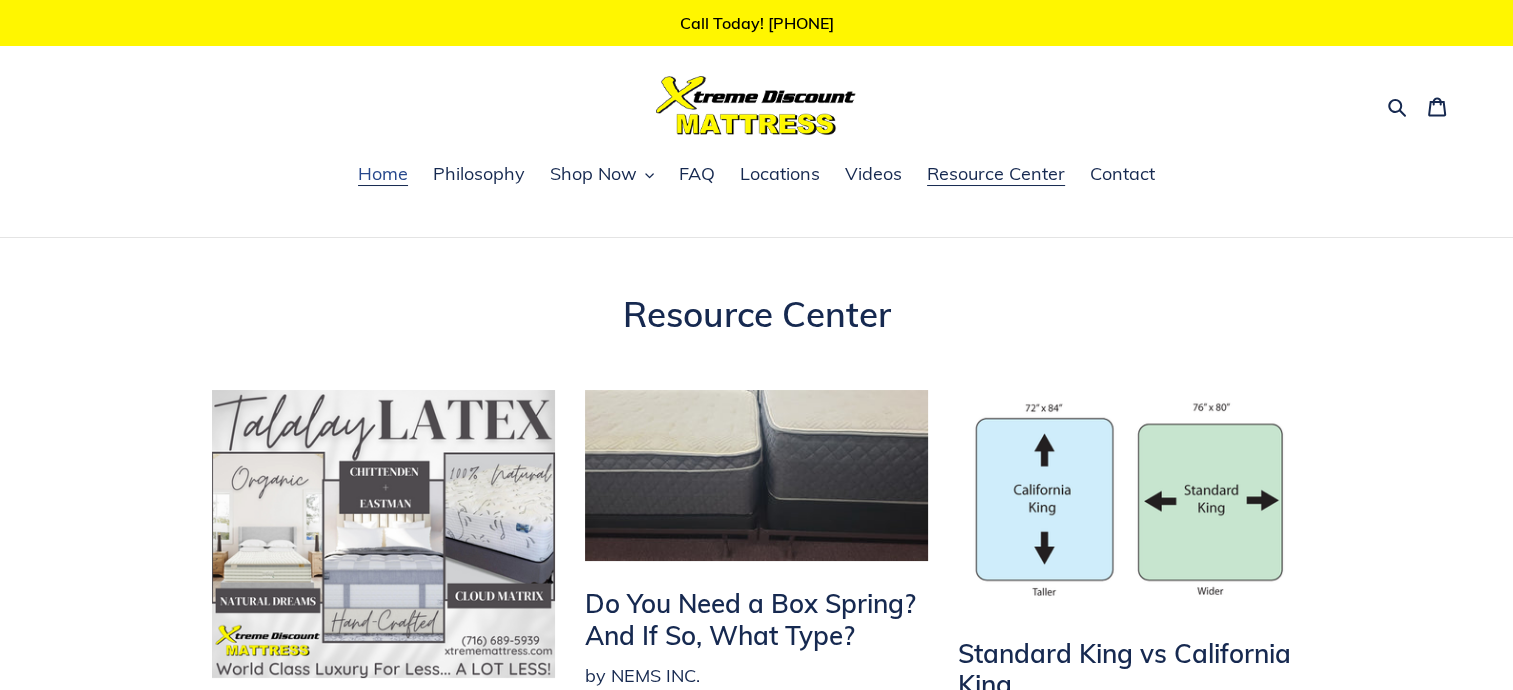 click on "Home" at bounding box center (383, 174) 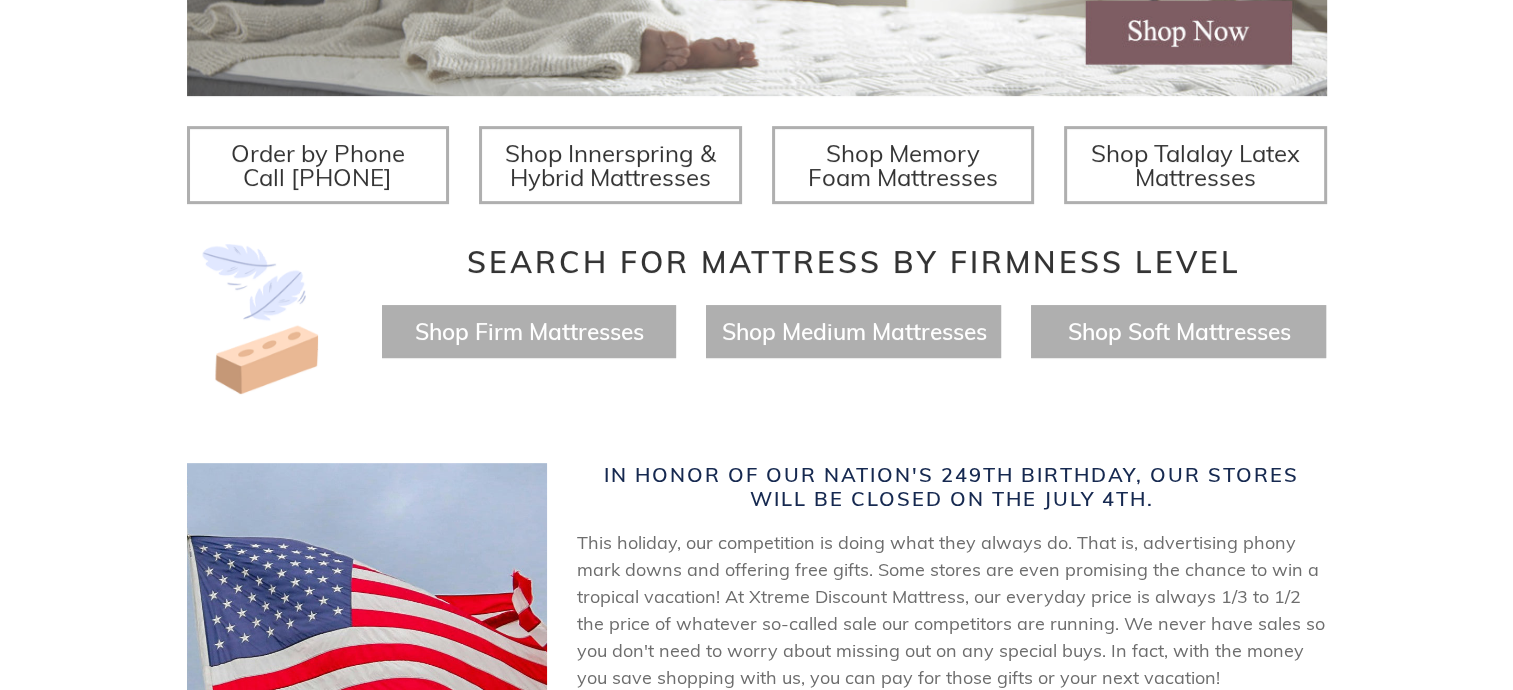 scroll, scrollTop: 800, scrollLeft: 0, axis: vertical 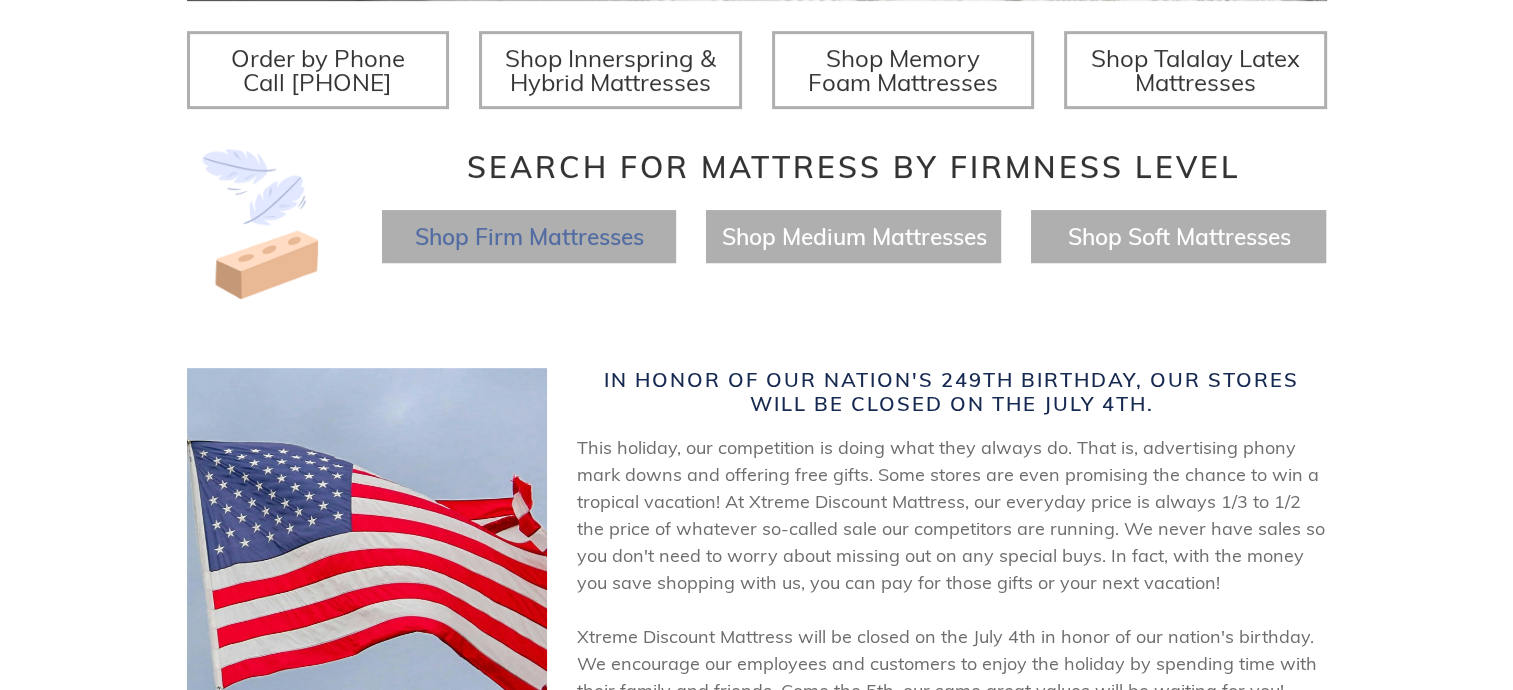click on "Shop Firm Mattresses" at bounding box center [528, 236] 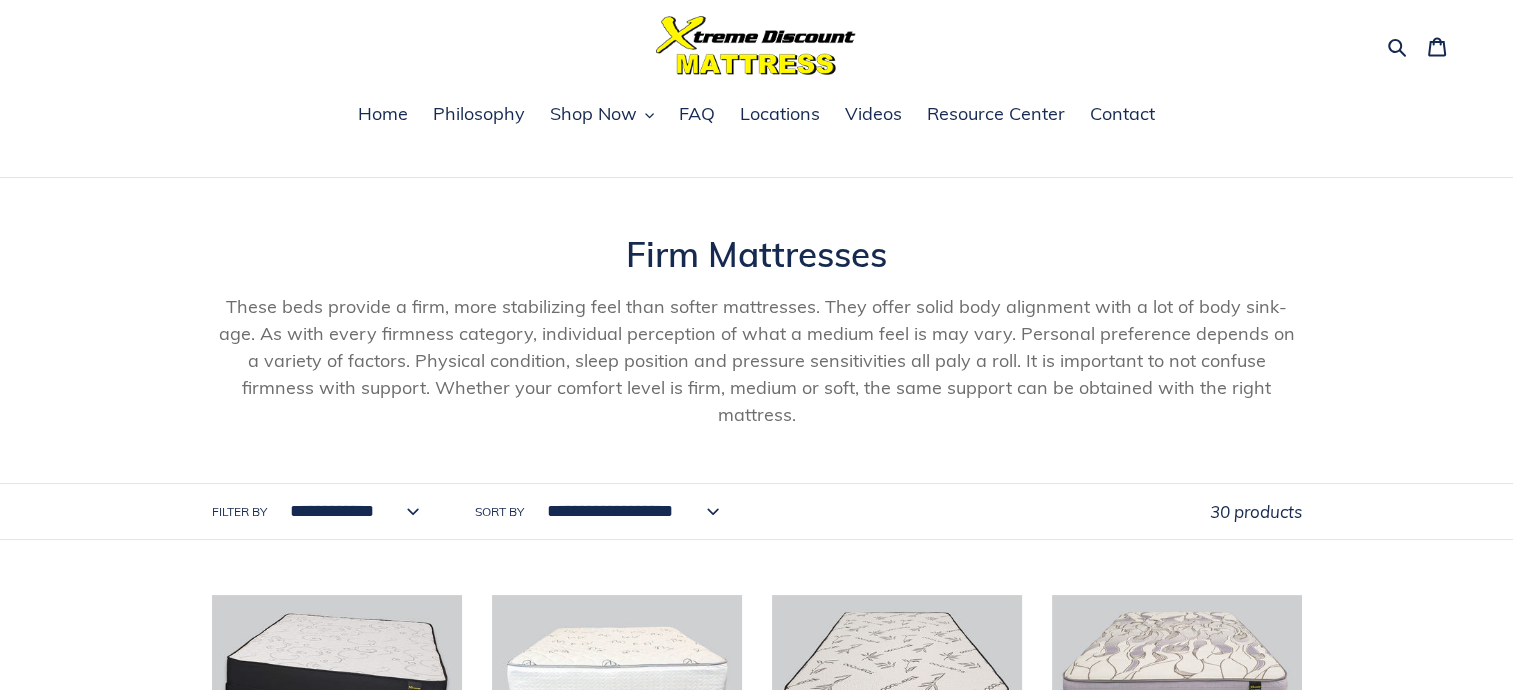 scroll, scrollTop: 0, scrollLeft: 0, axis: both 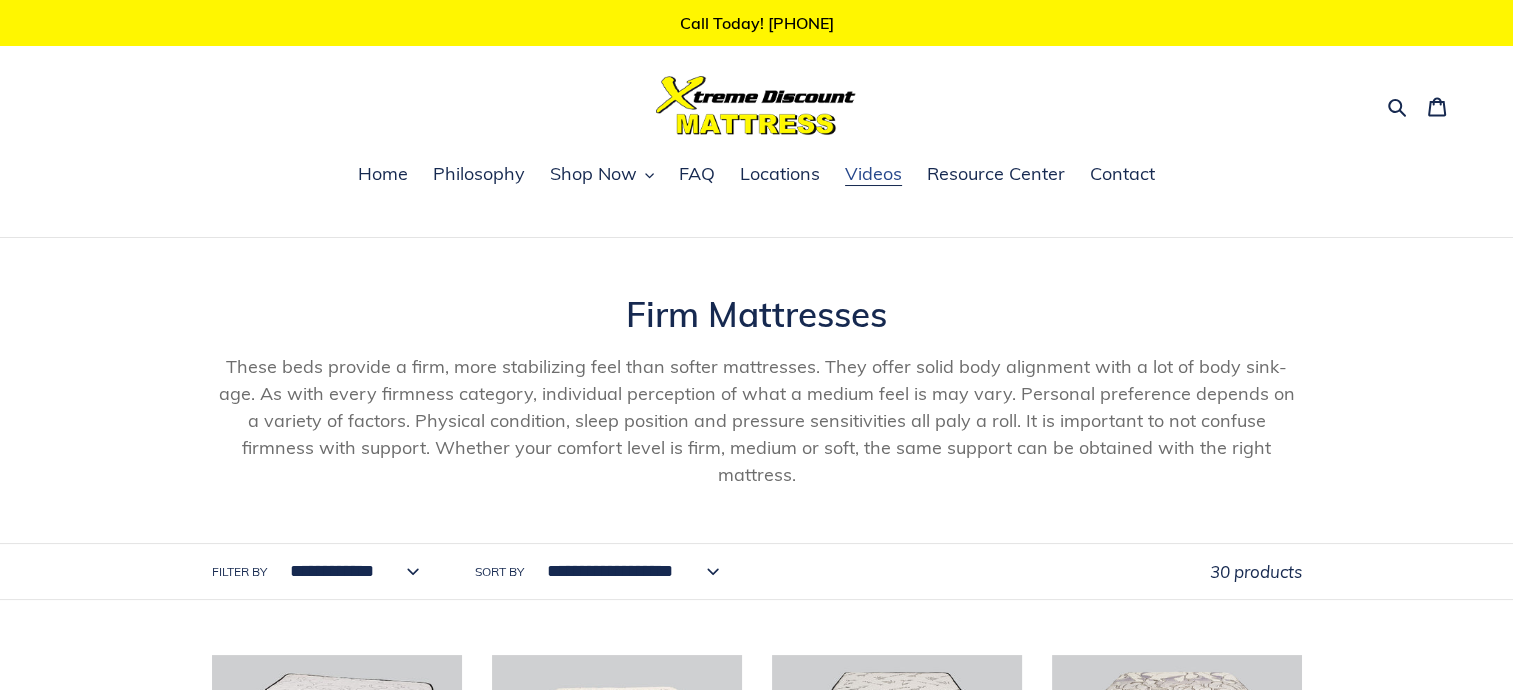 click on "Videos" at bounding box center [873, 174] 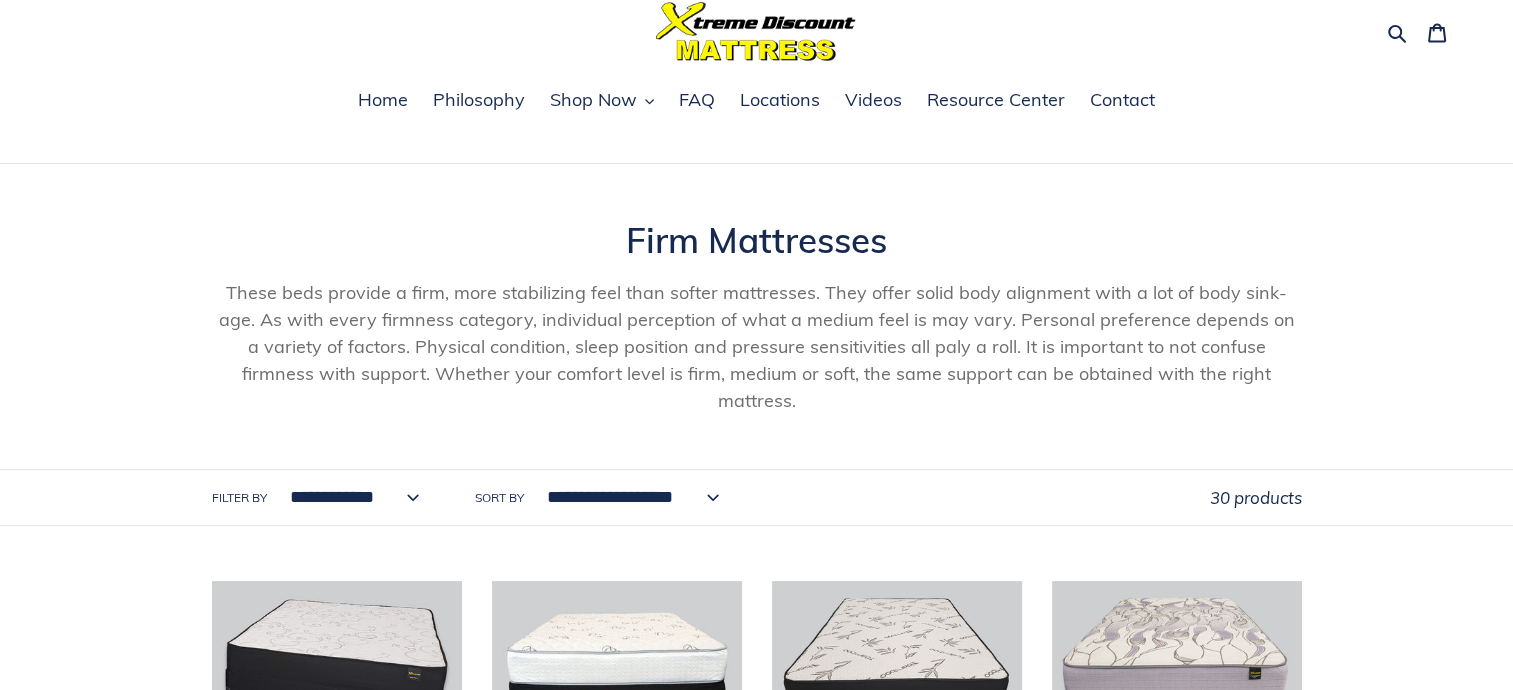 scroll, scrollTop: 0, scrollLeft: 0, axis: both 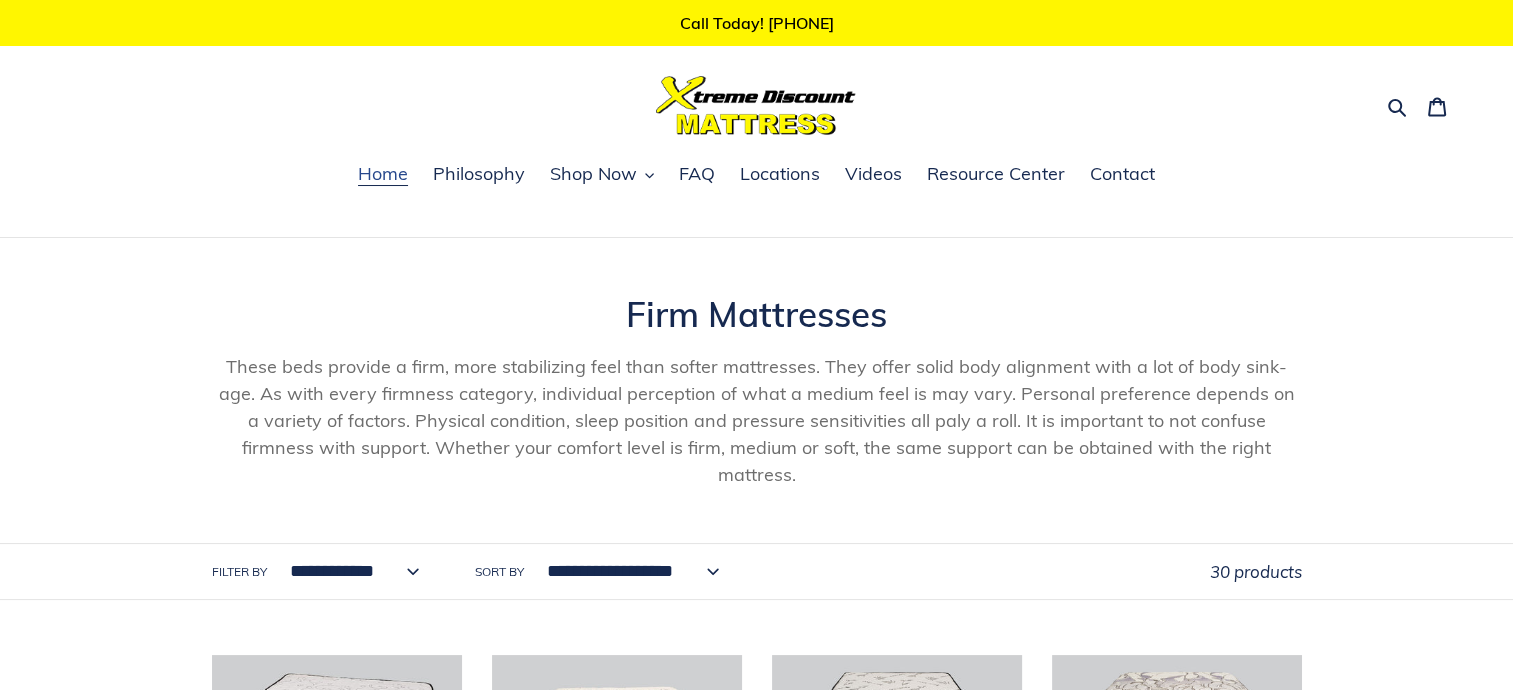 drag, startPoint x: 389, startPoint y: 181, endPoint x: 382, endPoint y: 172, distance: 11.401754 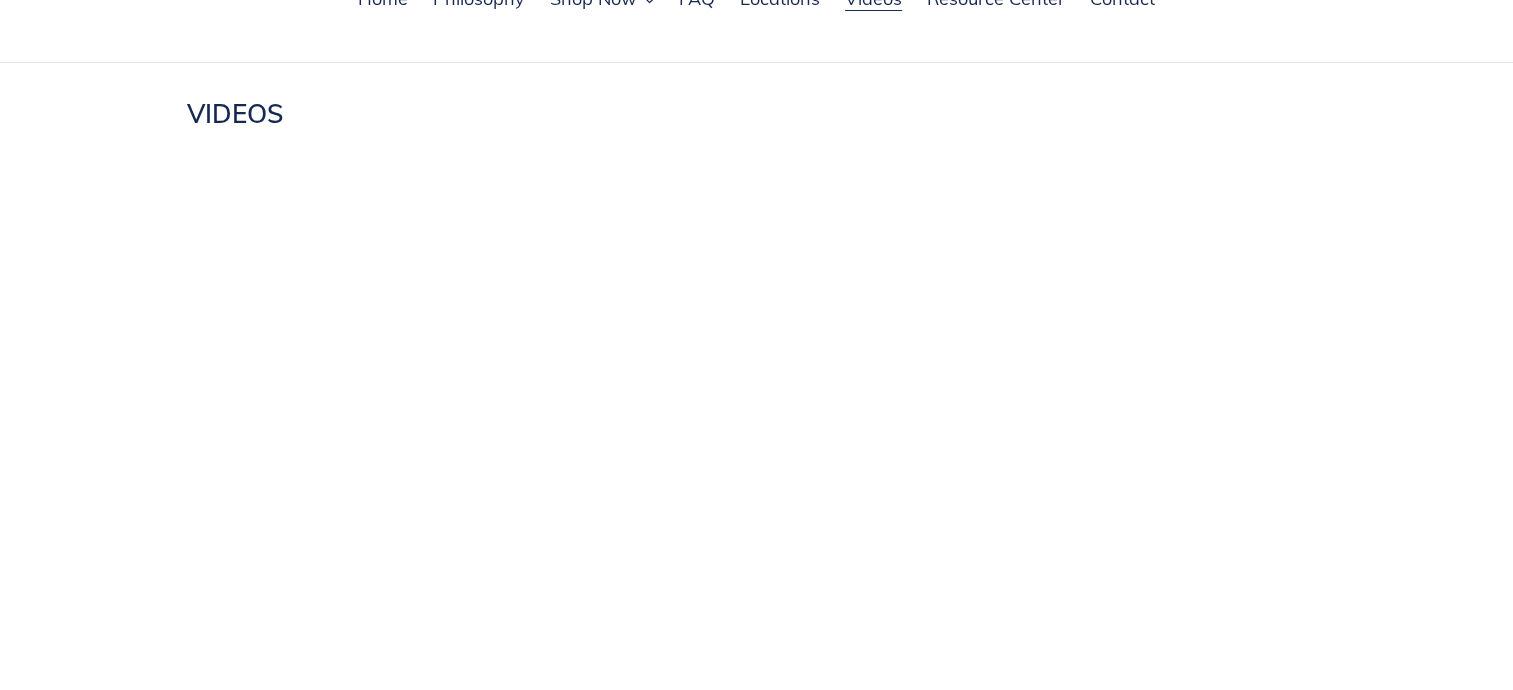 scroll, scrollTop: 200, scrollLeft: 0, axis: vertical 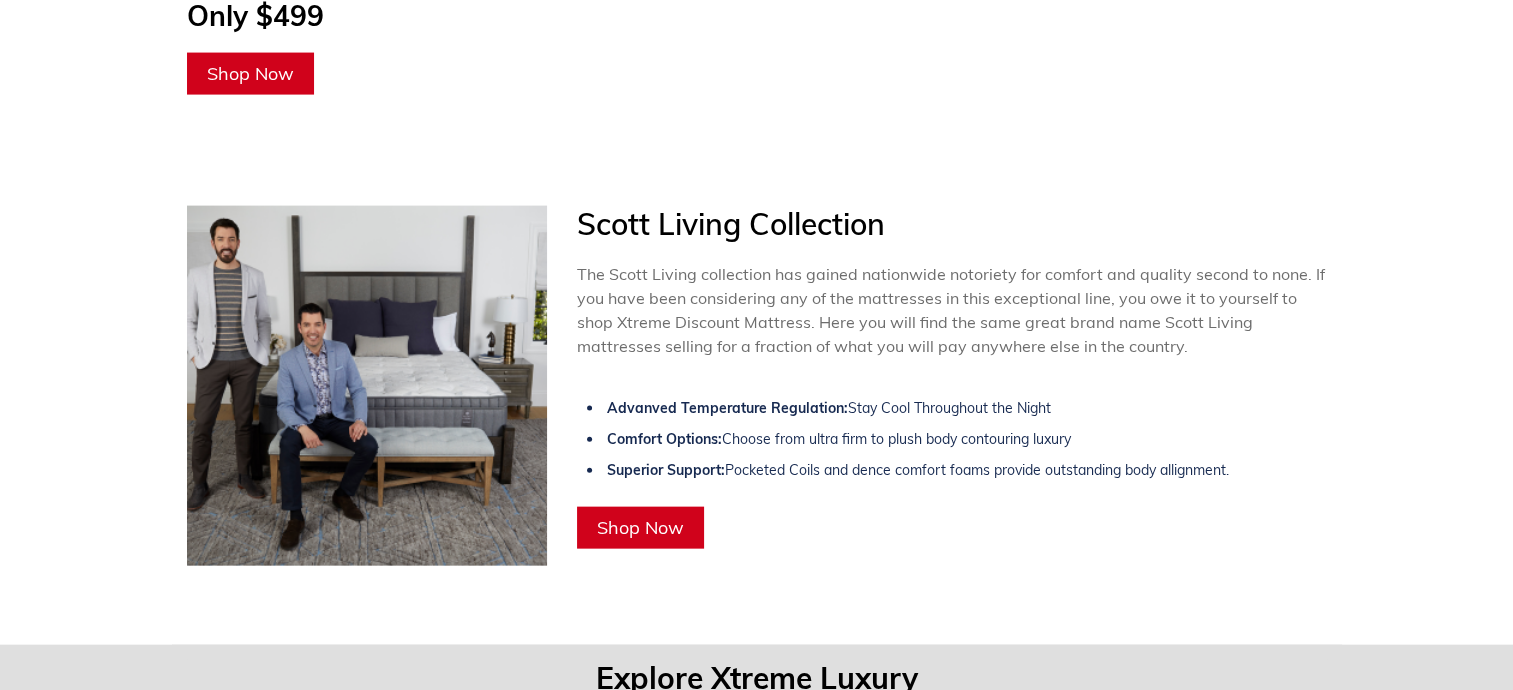 click on "Shop Now" at bounding box center [640, 527] 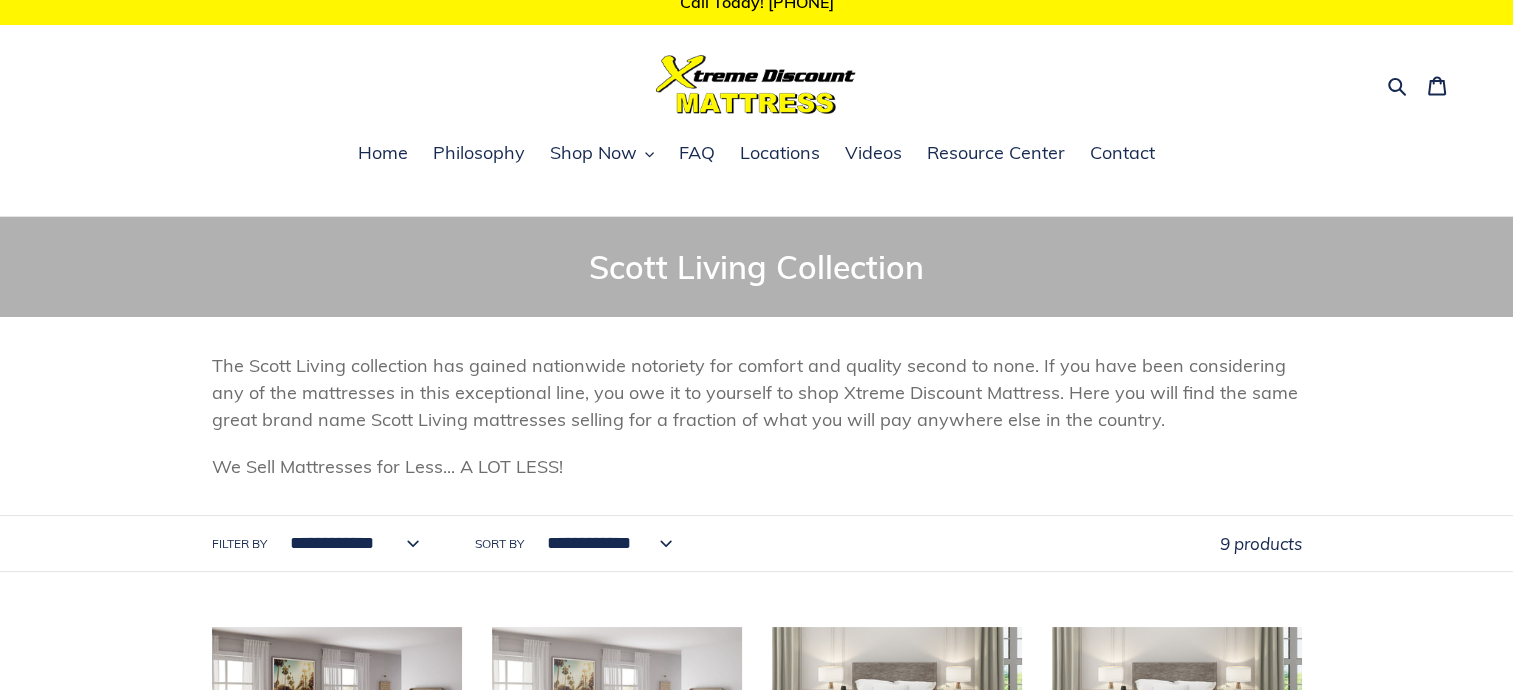 scroll, scrollTop: 0, scrollLeft: 0, axis: both 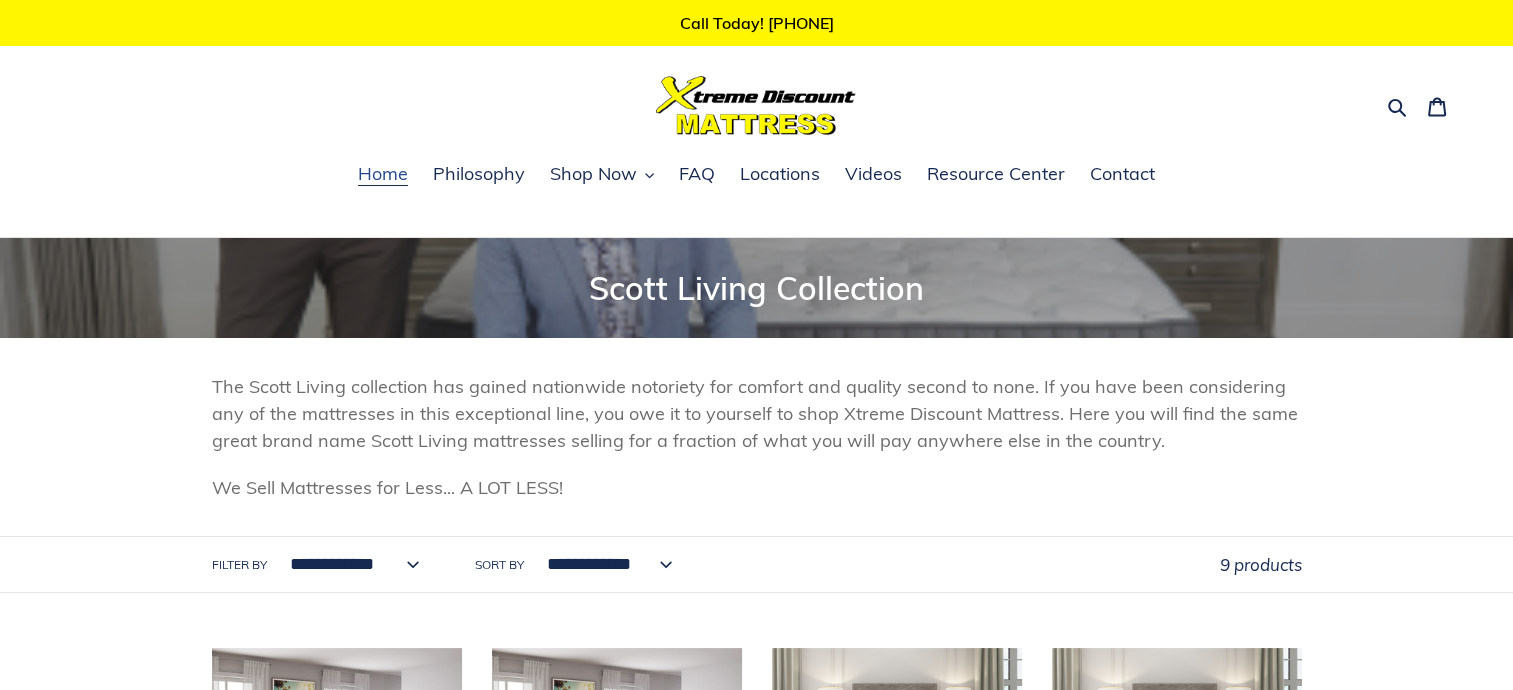 click on "Home" at bounding box center [383, 174] 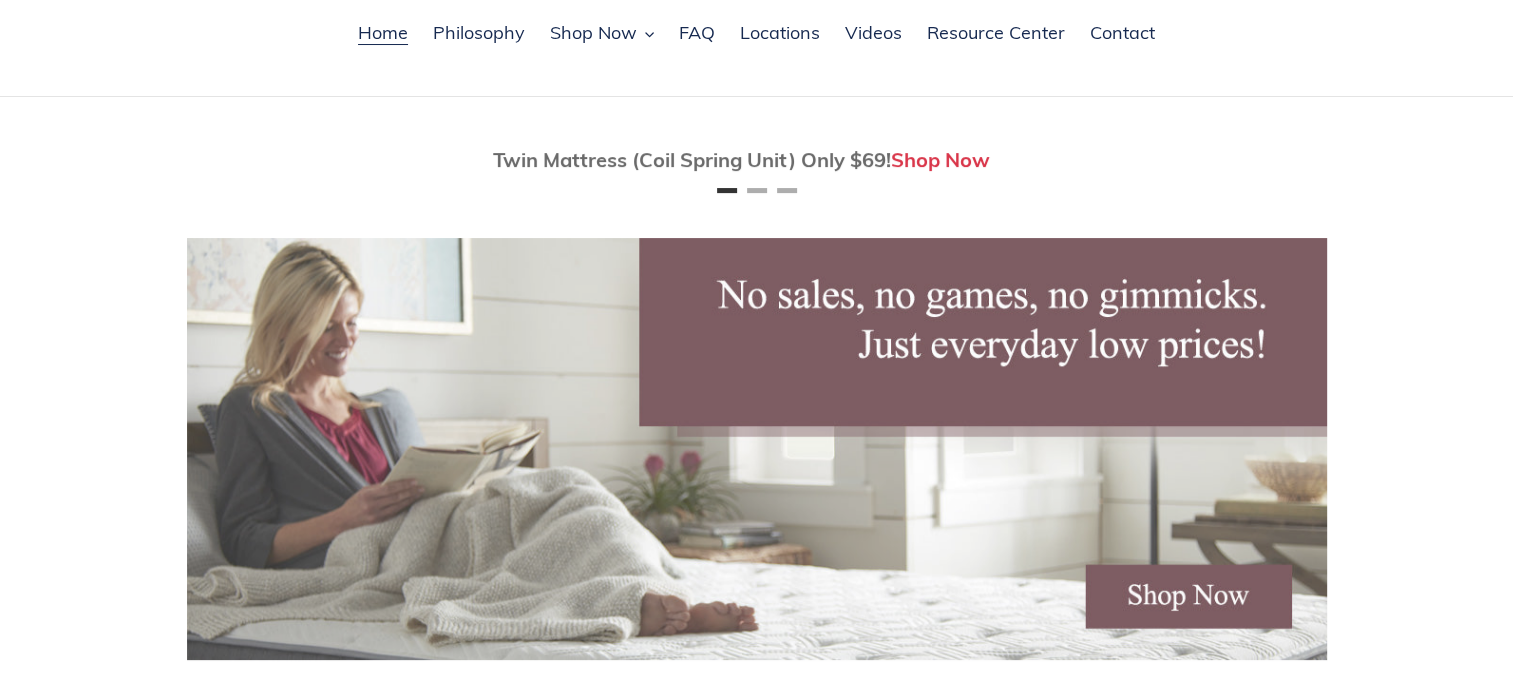 scroll, scrollTop: 400, scrollLeft: 0, axis: vertical 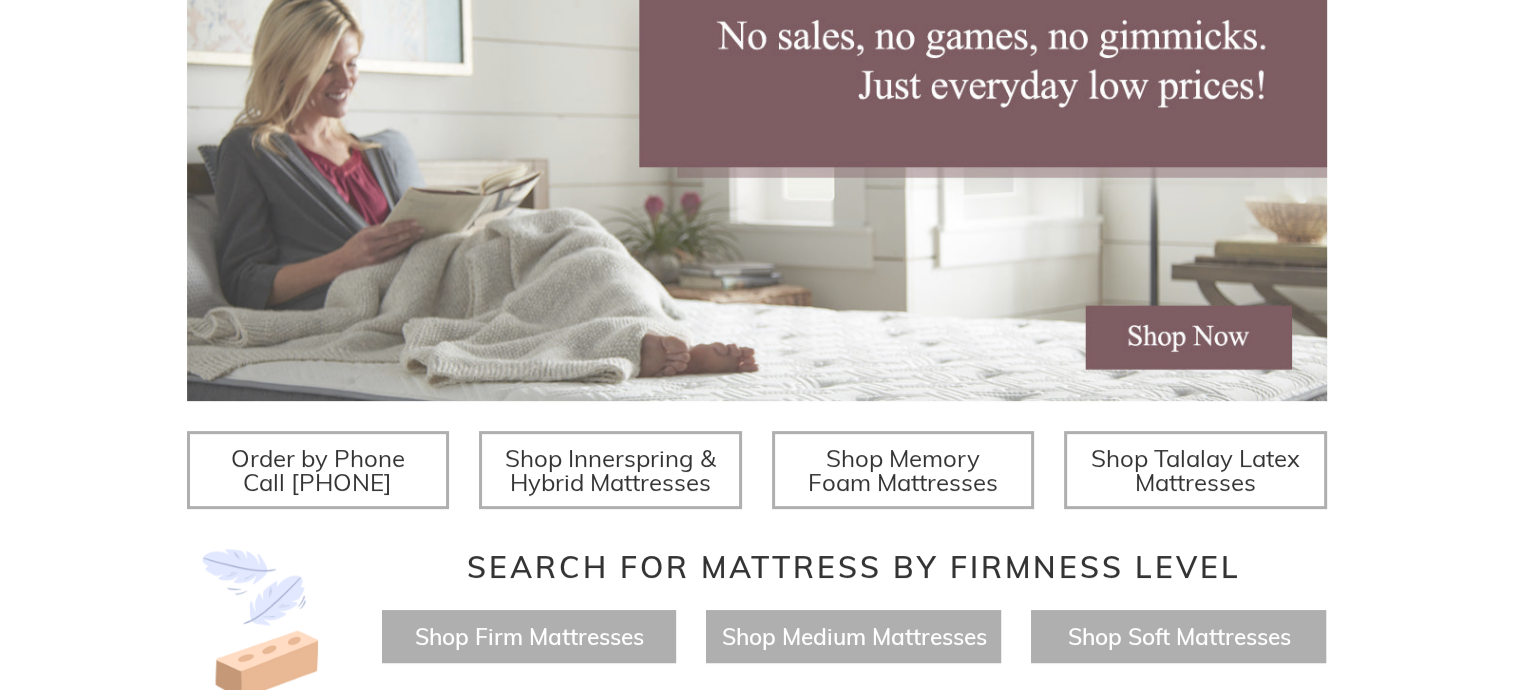 click on "Shop Innerspring & Hybrid Mattresses" at bounding box center (610, 470) 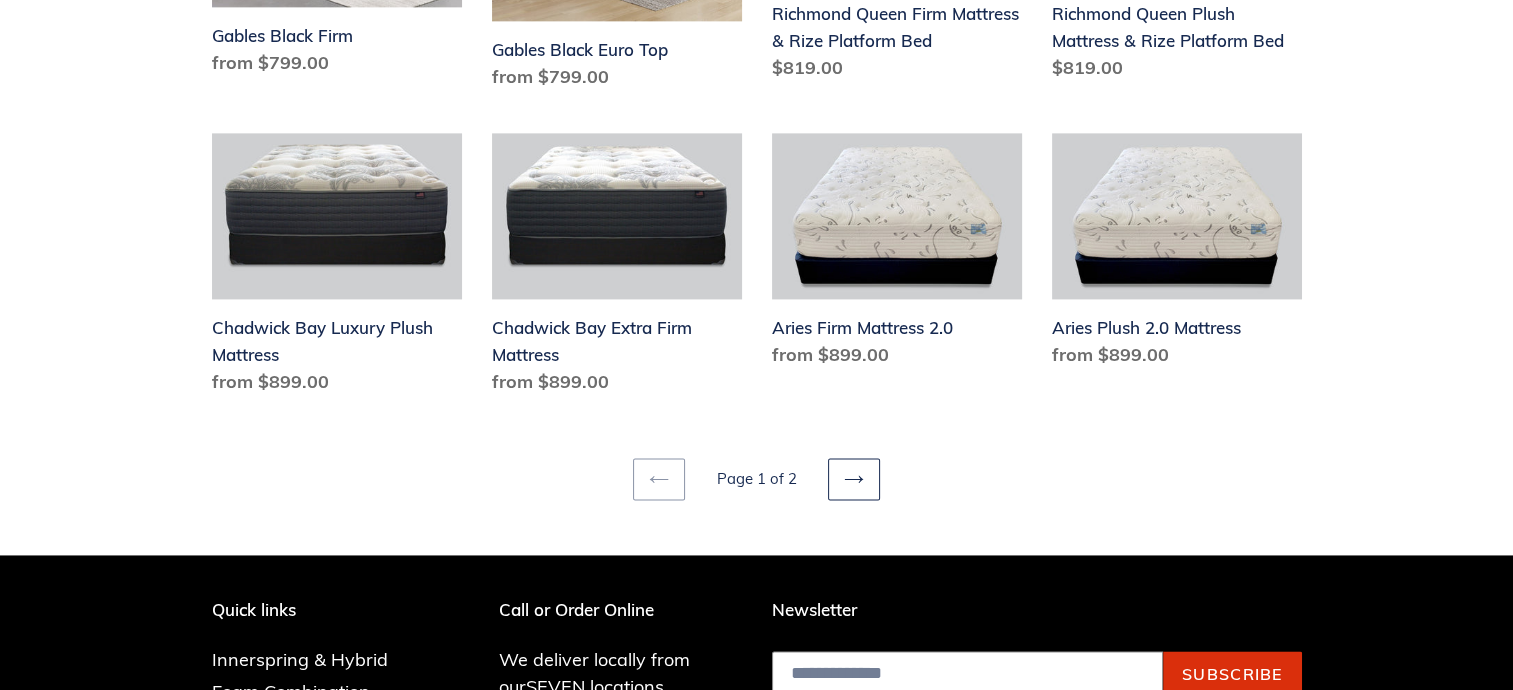 scroll, scrollTop: 2800, scrollLeft: 0, axis: vertical 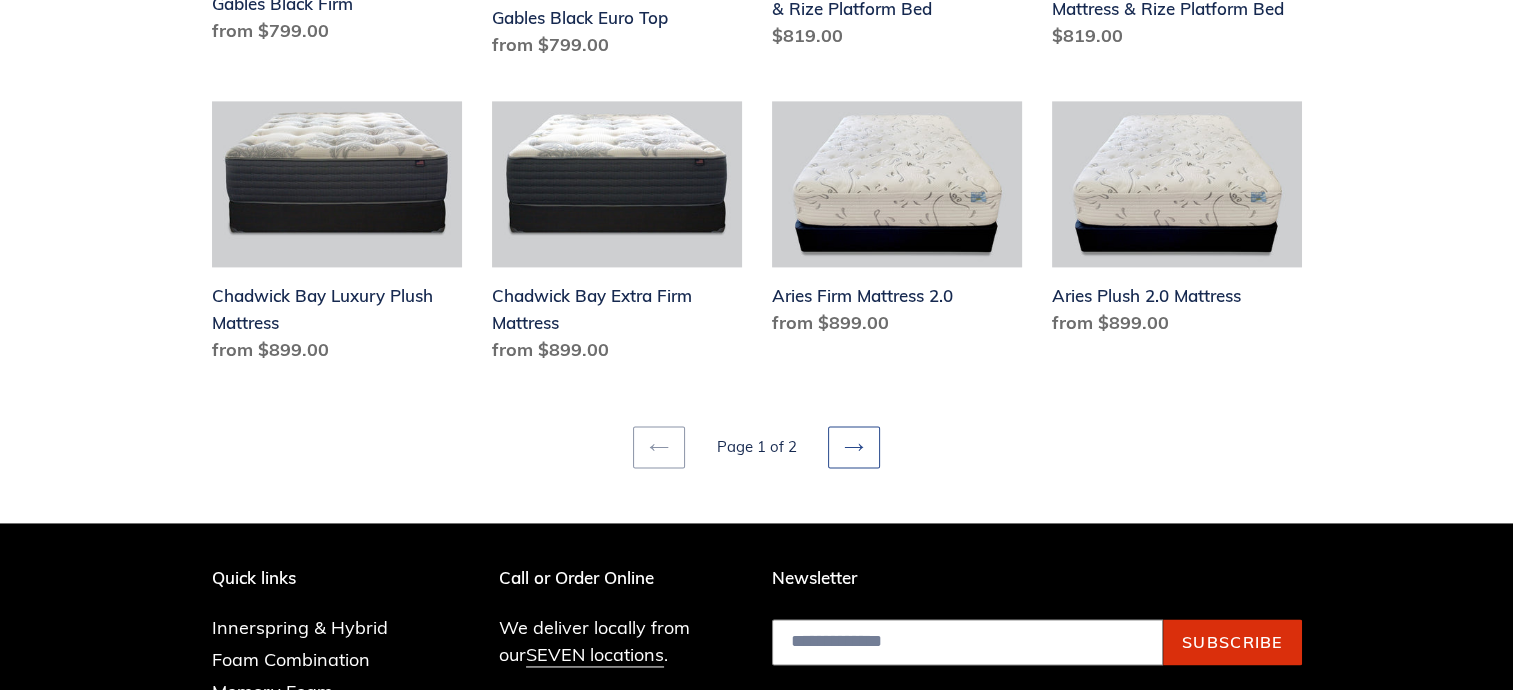 click at bounding box center [854, 447] 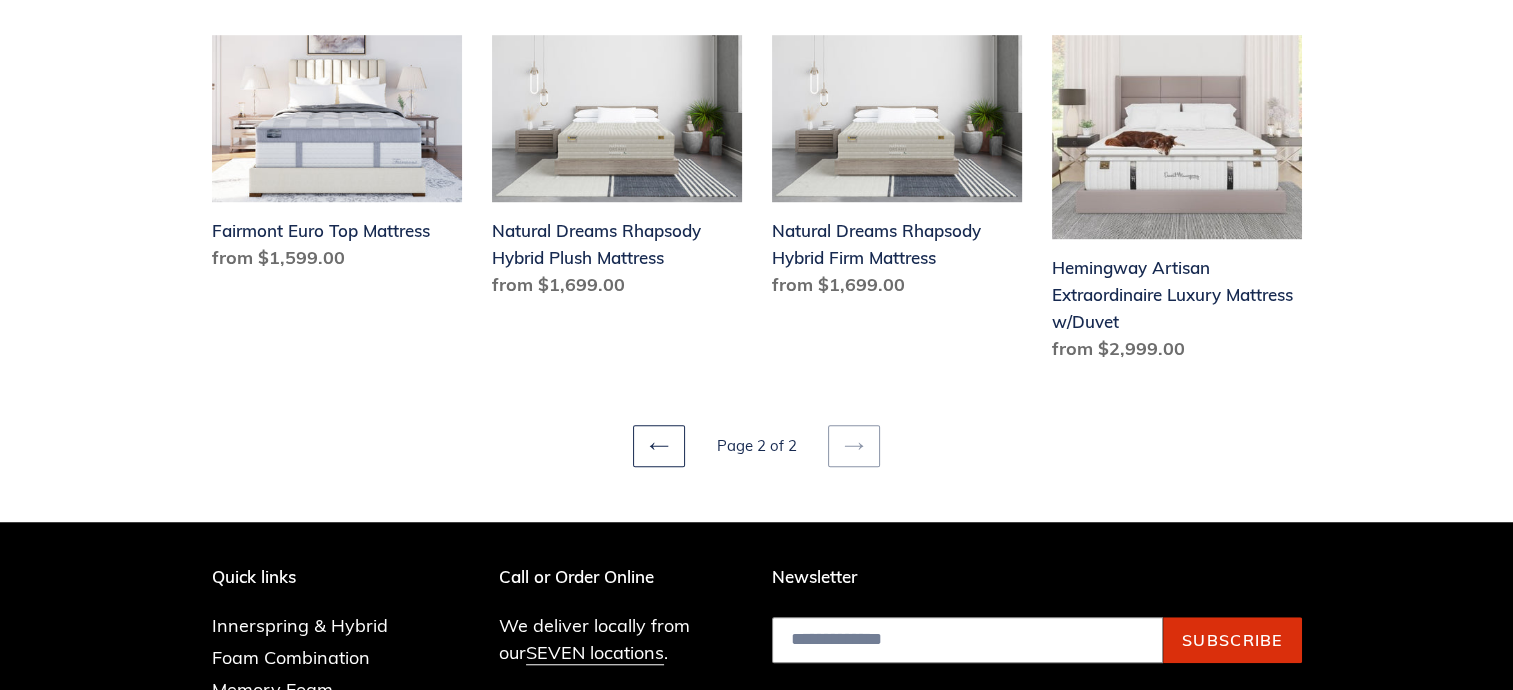 scroll, scrollTop: 1400, scrollLeft: 0, axis: vertical 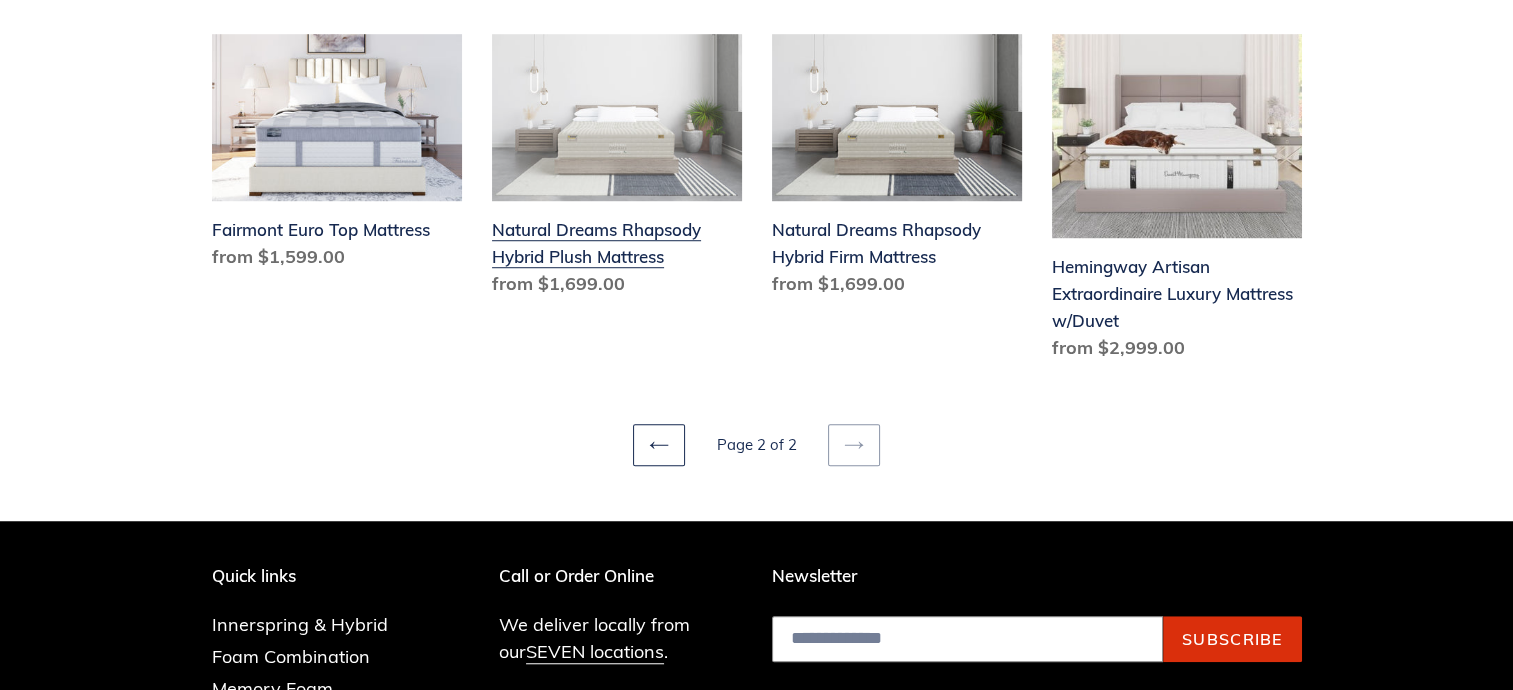 click on "Natural Dreams Rhapsody Hybrid Plush Mattress" at bounding box center (617, 169) 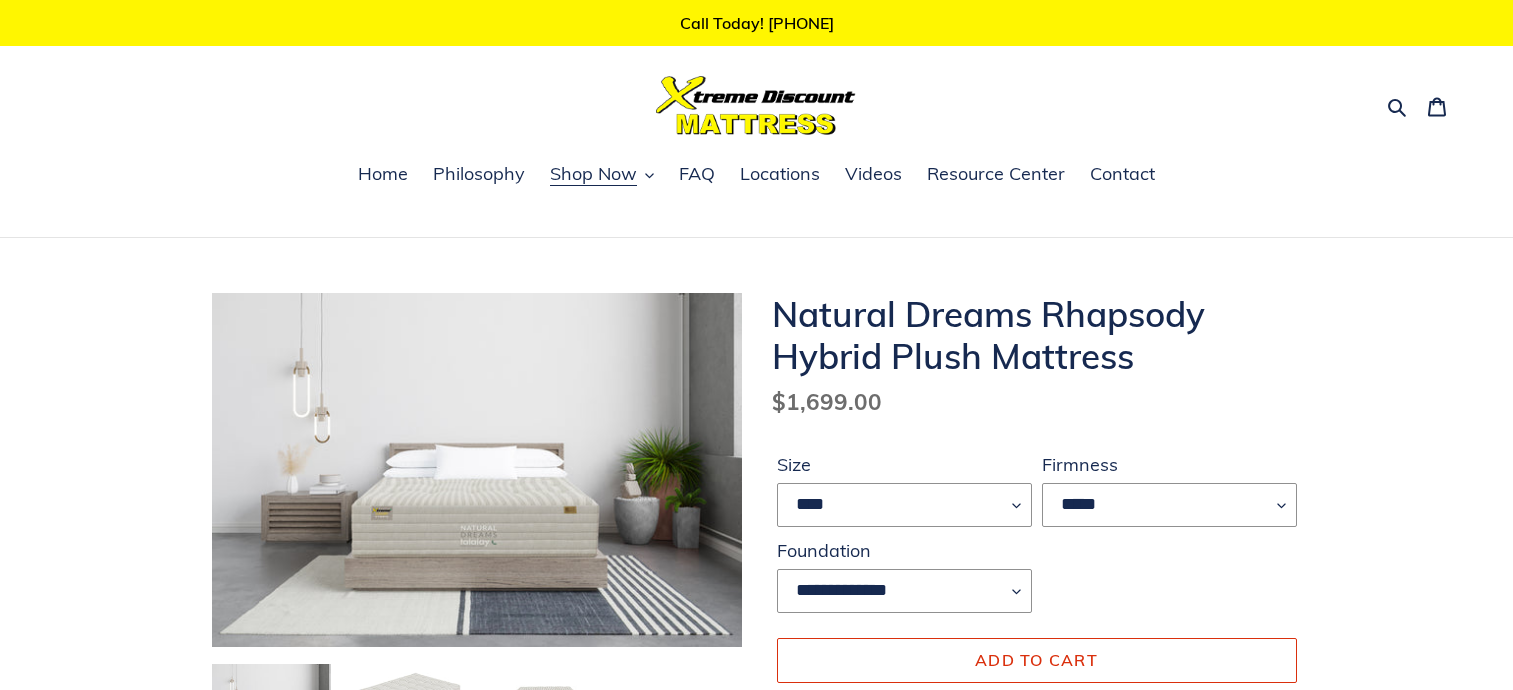 scroll, scrollTop: 0, scrollLeft: 0, axis: both 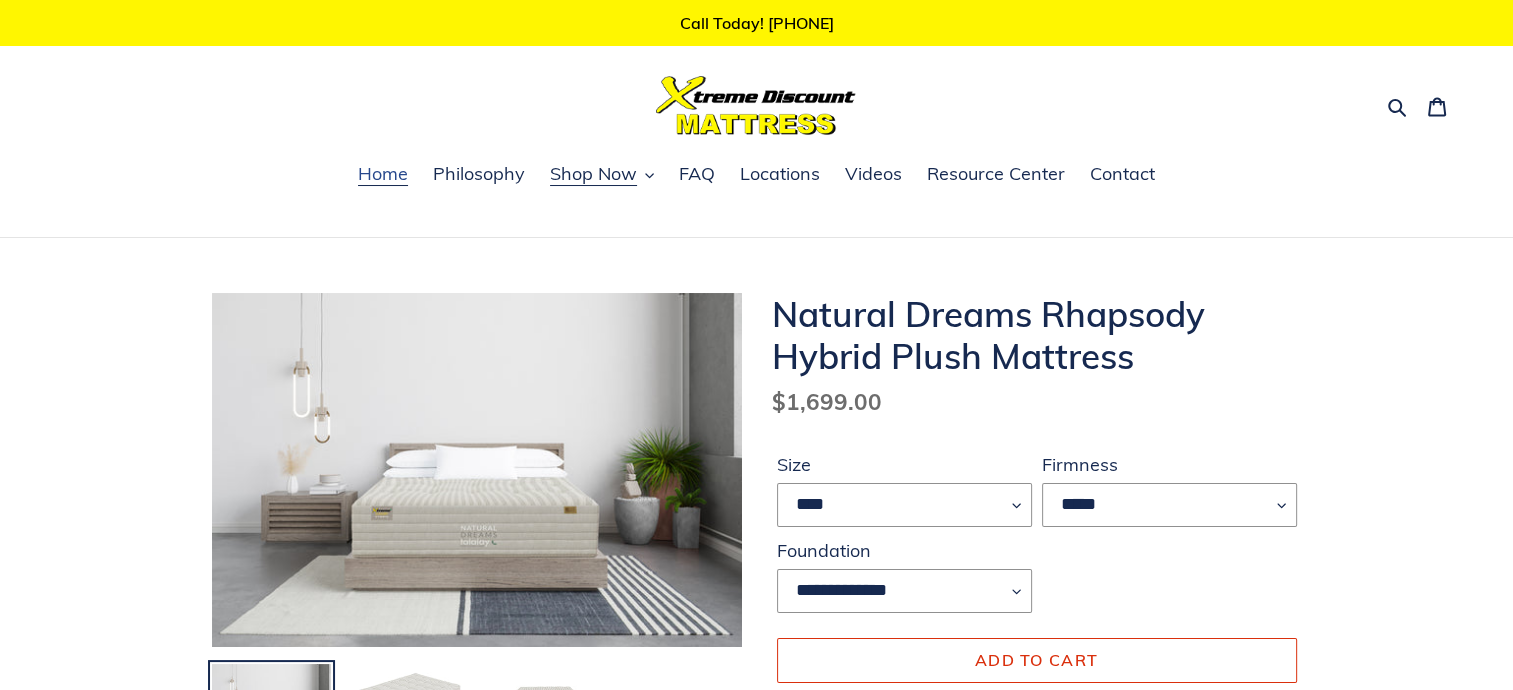 drag, startPoint x: 380, startPoint y: 167, endPoint x: 412, endPoint y: 206, distance: 50.447994 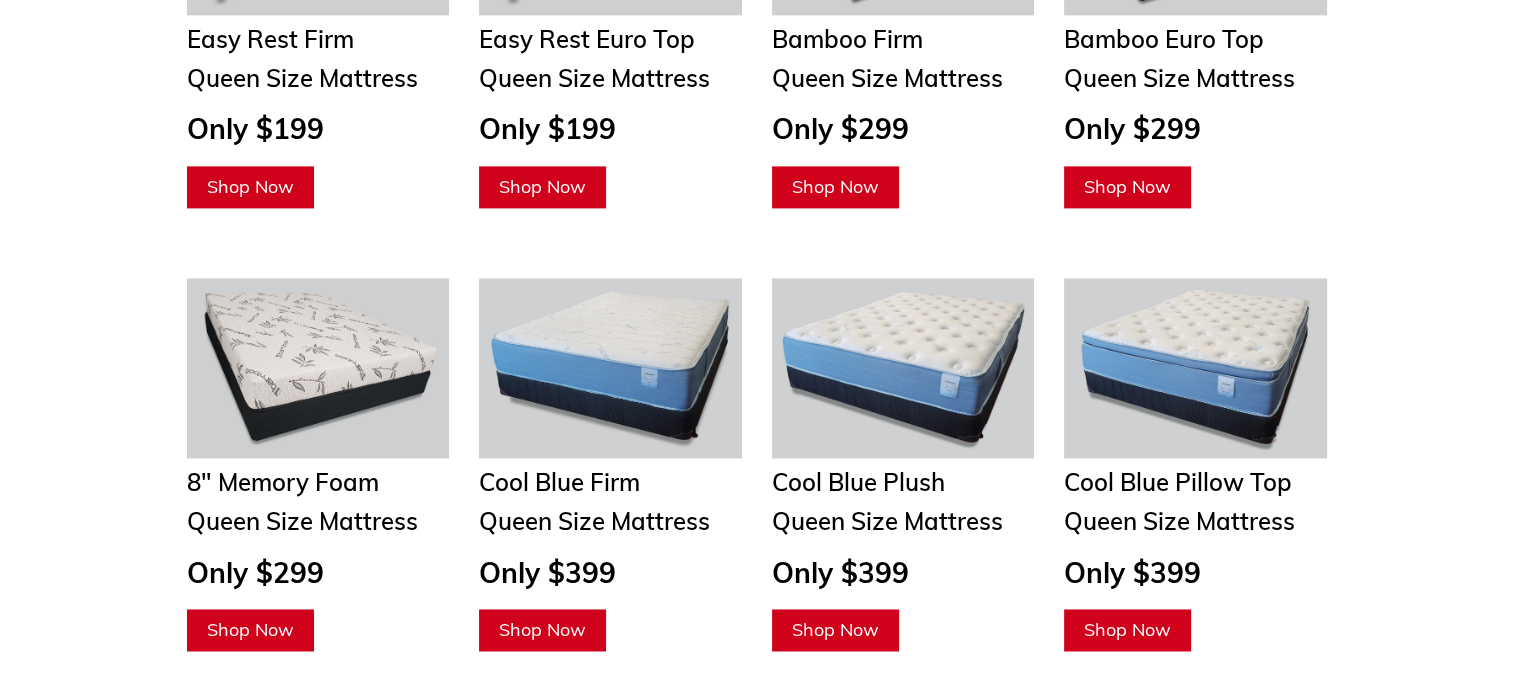 scroll, scrollTop: 2900, scrollLeft: 0, axis: vertical 